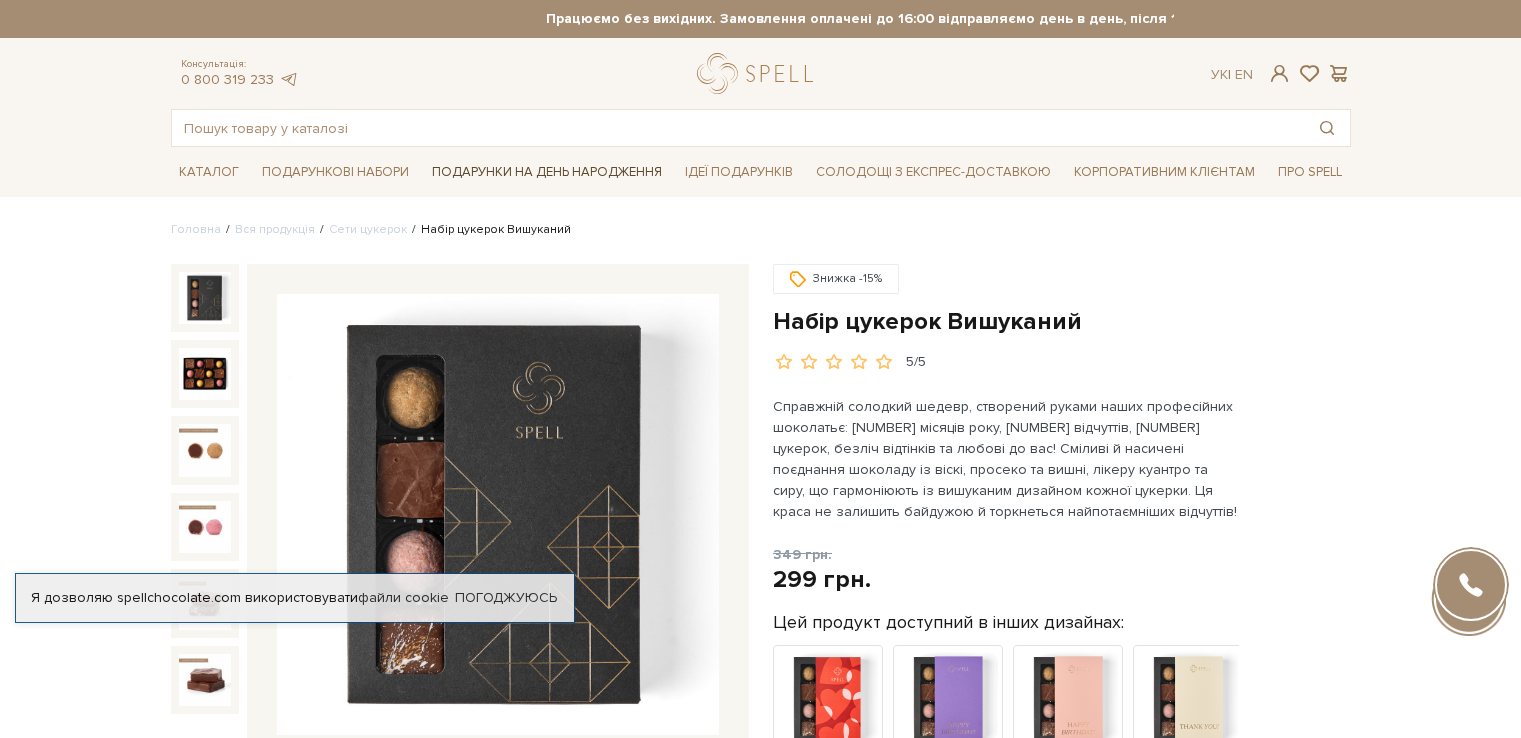 scroll, scrollTop: 0, scrollLeft: 0, axis: both 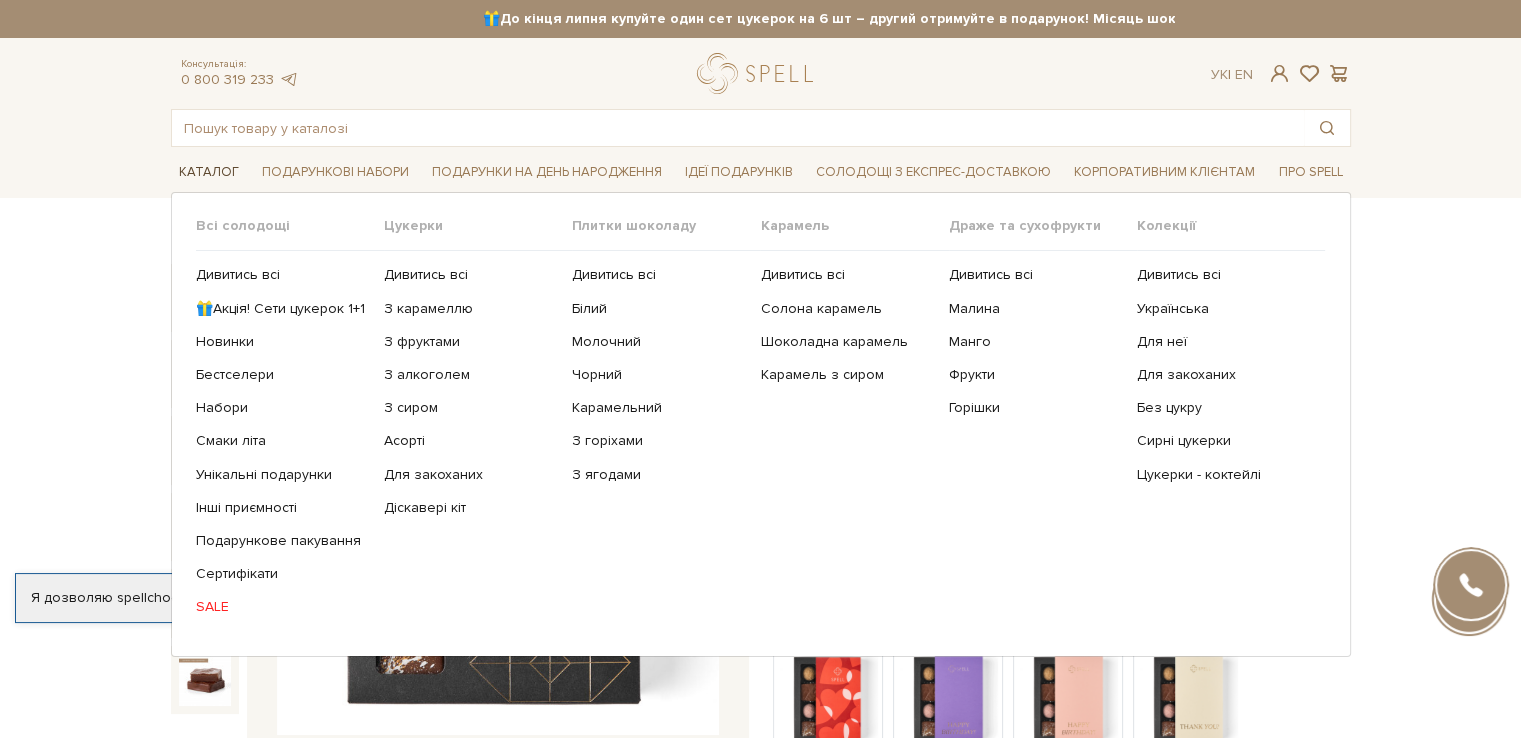 click on "Каталог" at bounding box center (209, 172) 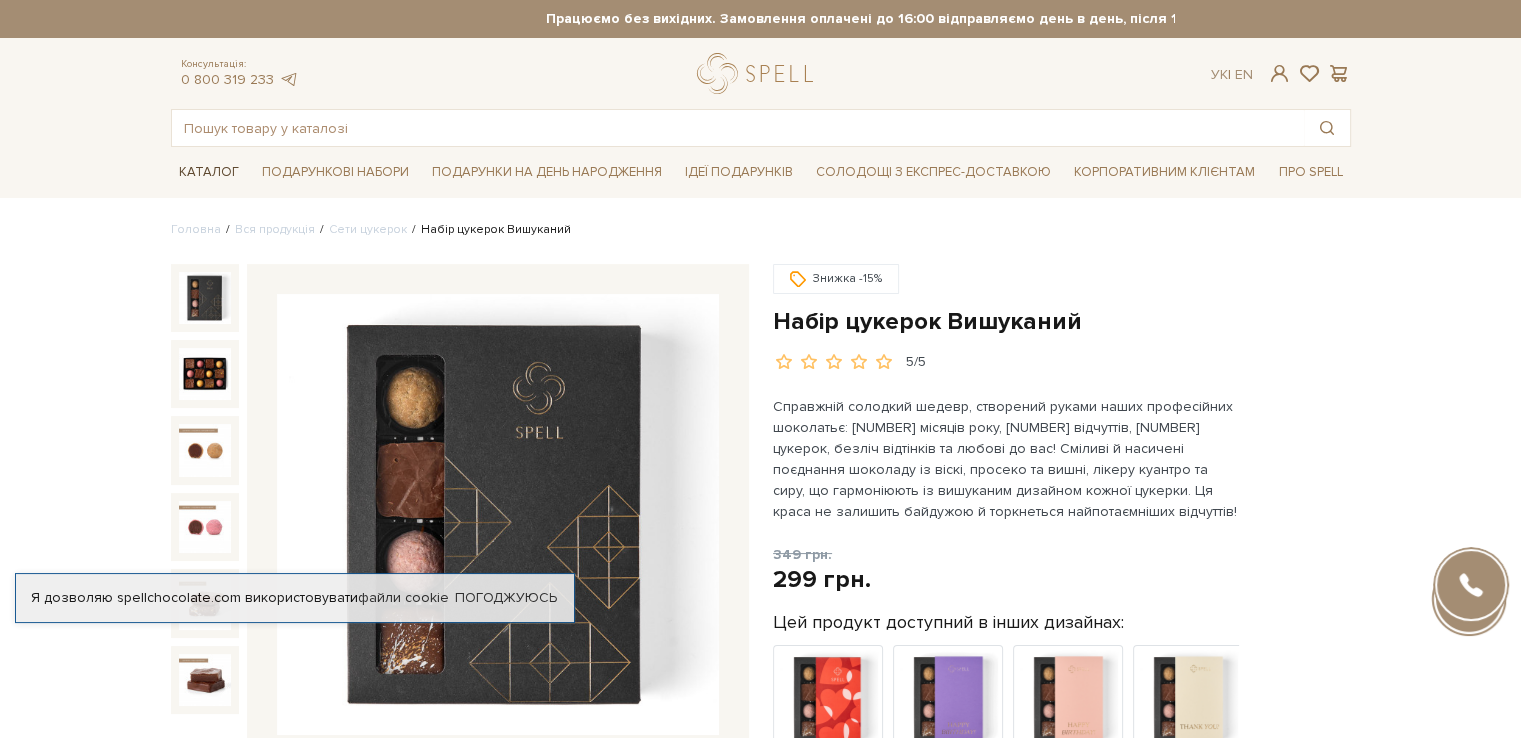 click on "Каталог" at bounding box center (209, 172) 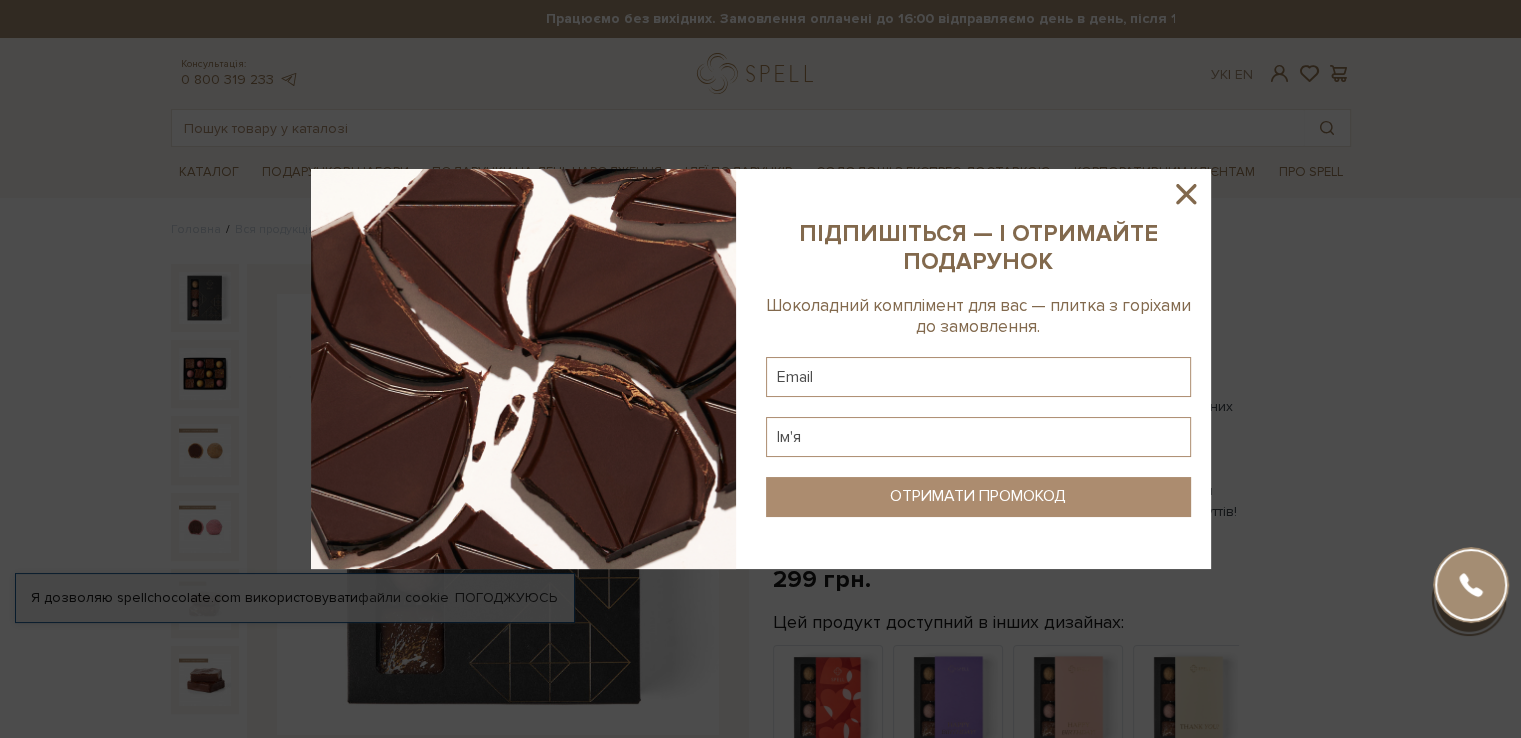 click 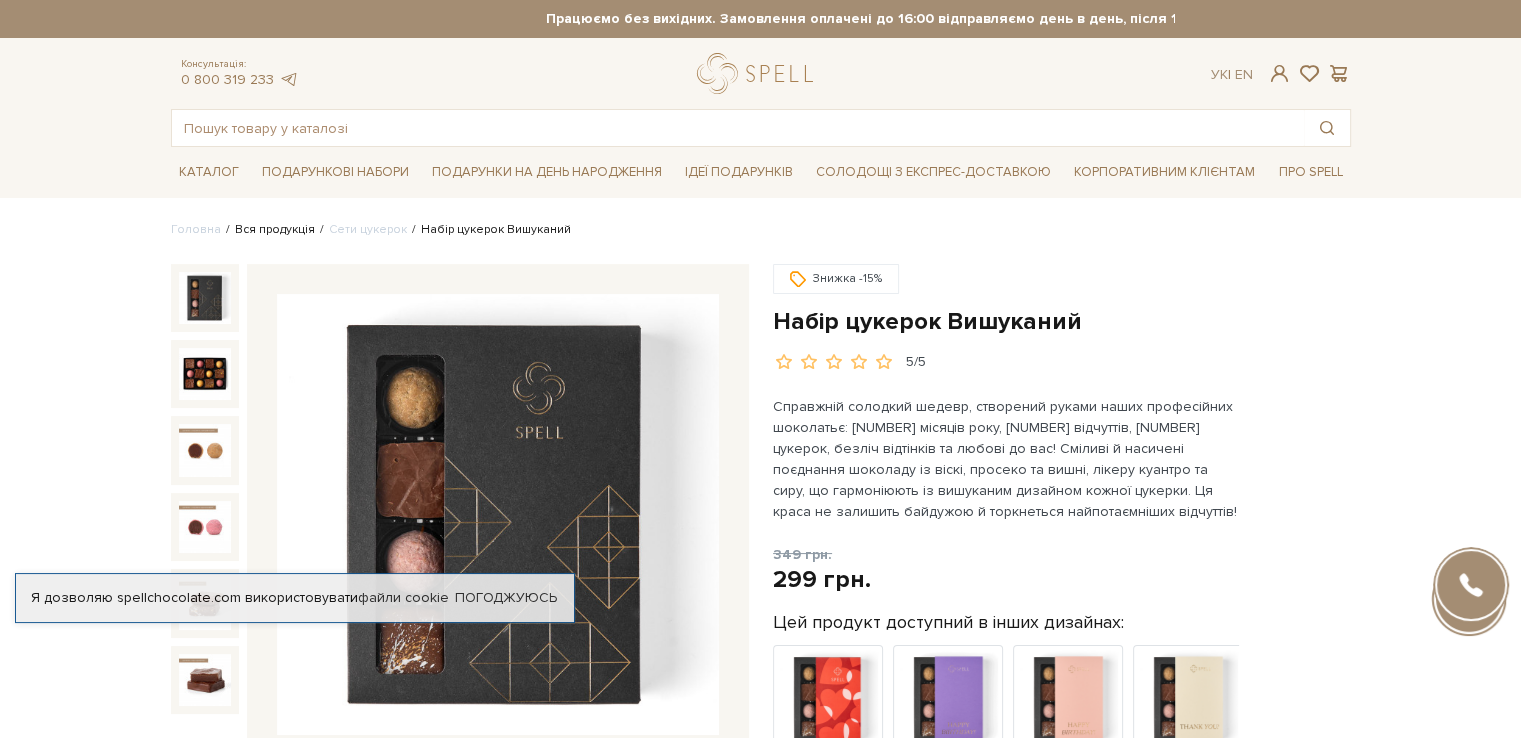 click on "Вся продукція" at bounding box center (275, 229) 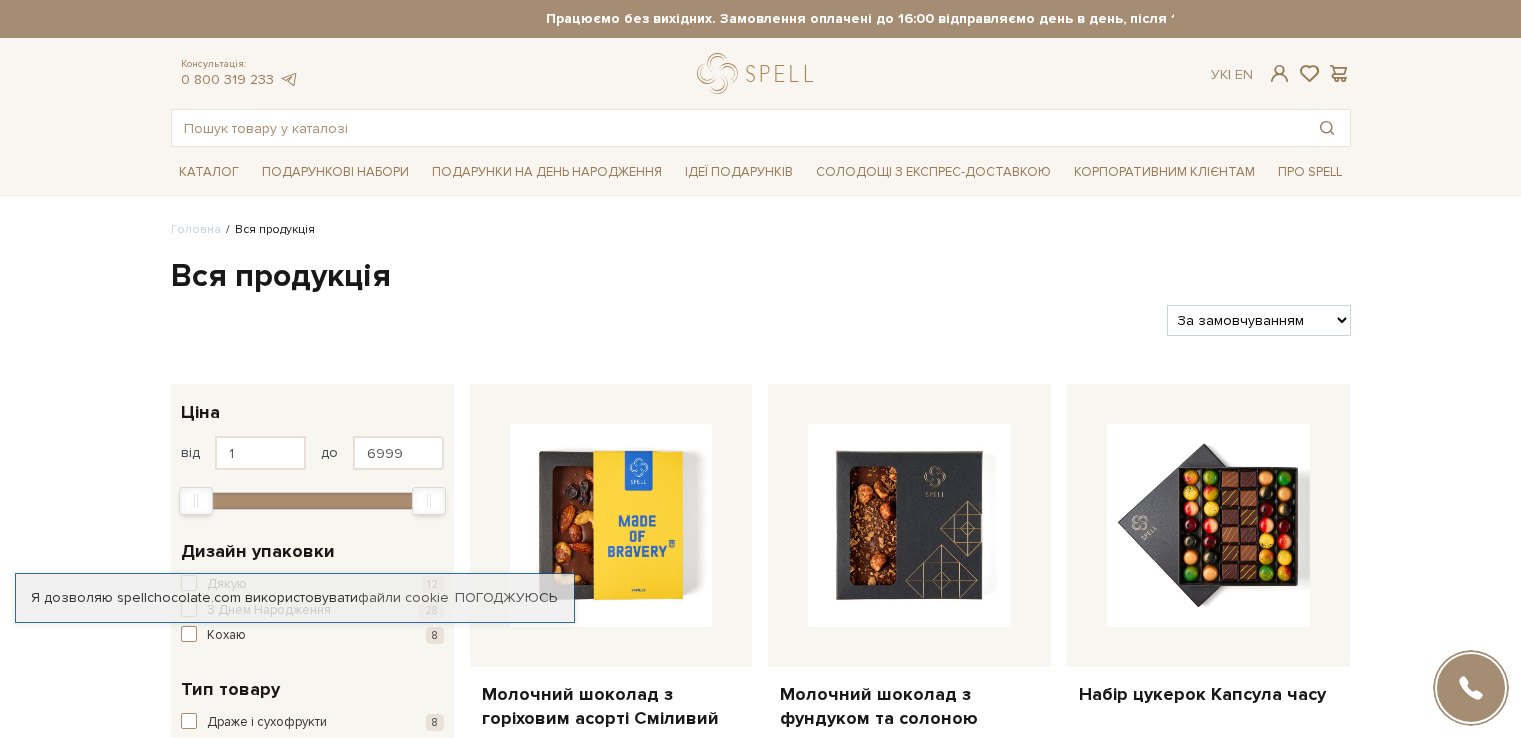 scroll, scrollTop: 0, scrollLeft: 0, axis: both 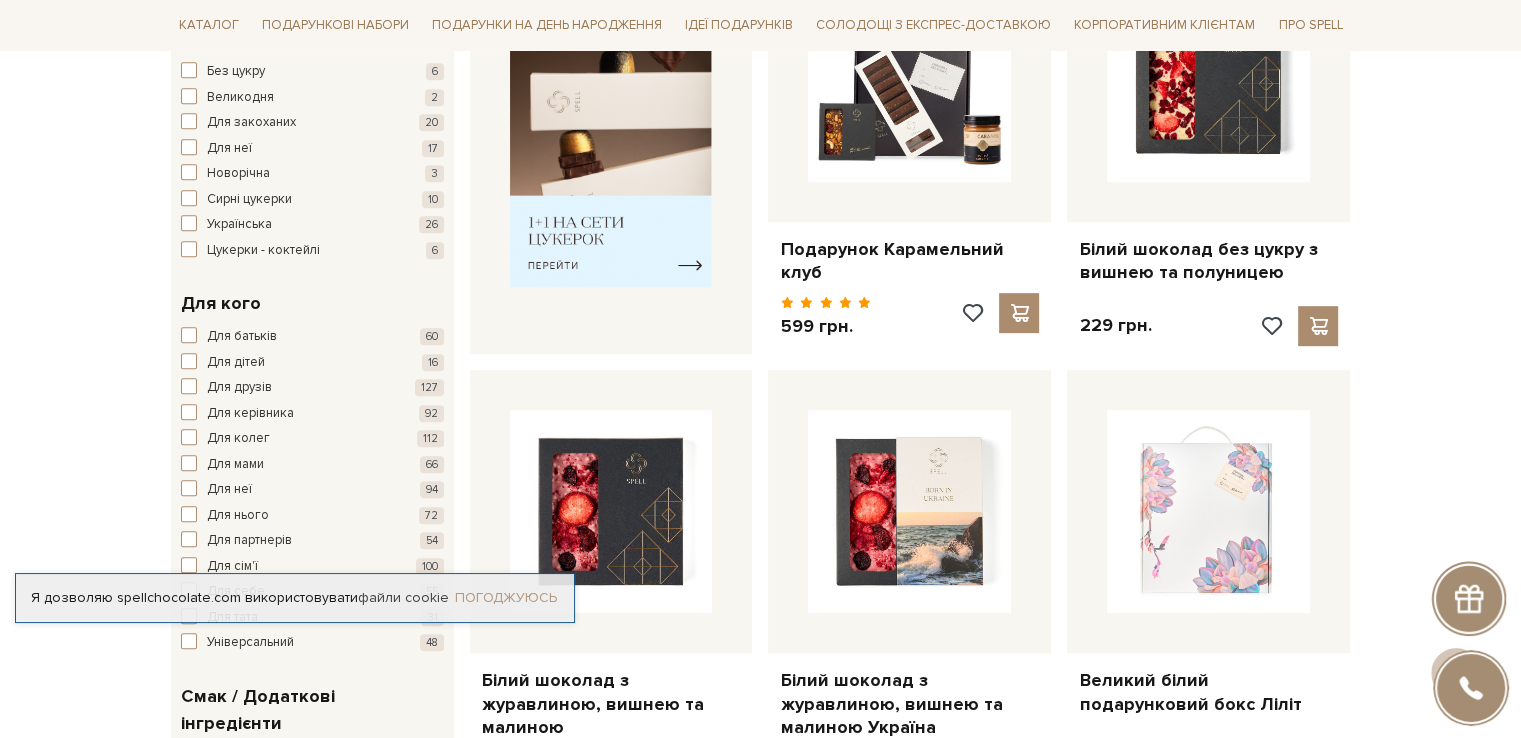 click on "Погоджуюсь" at bounding box center [506, 598] 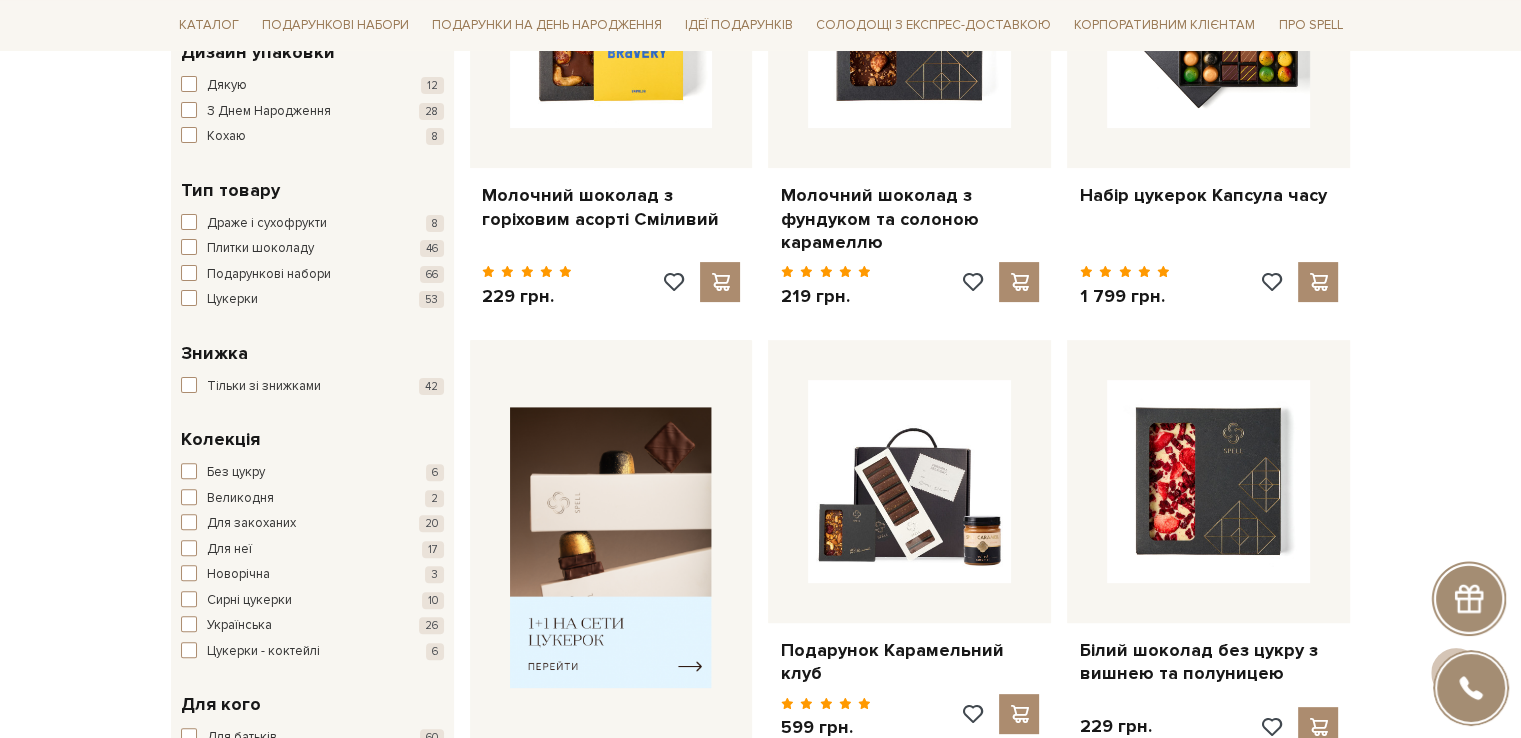 scroll, scrollTop: 500, scrollLeft: 0, axis: vertical 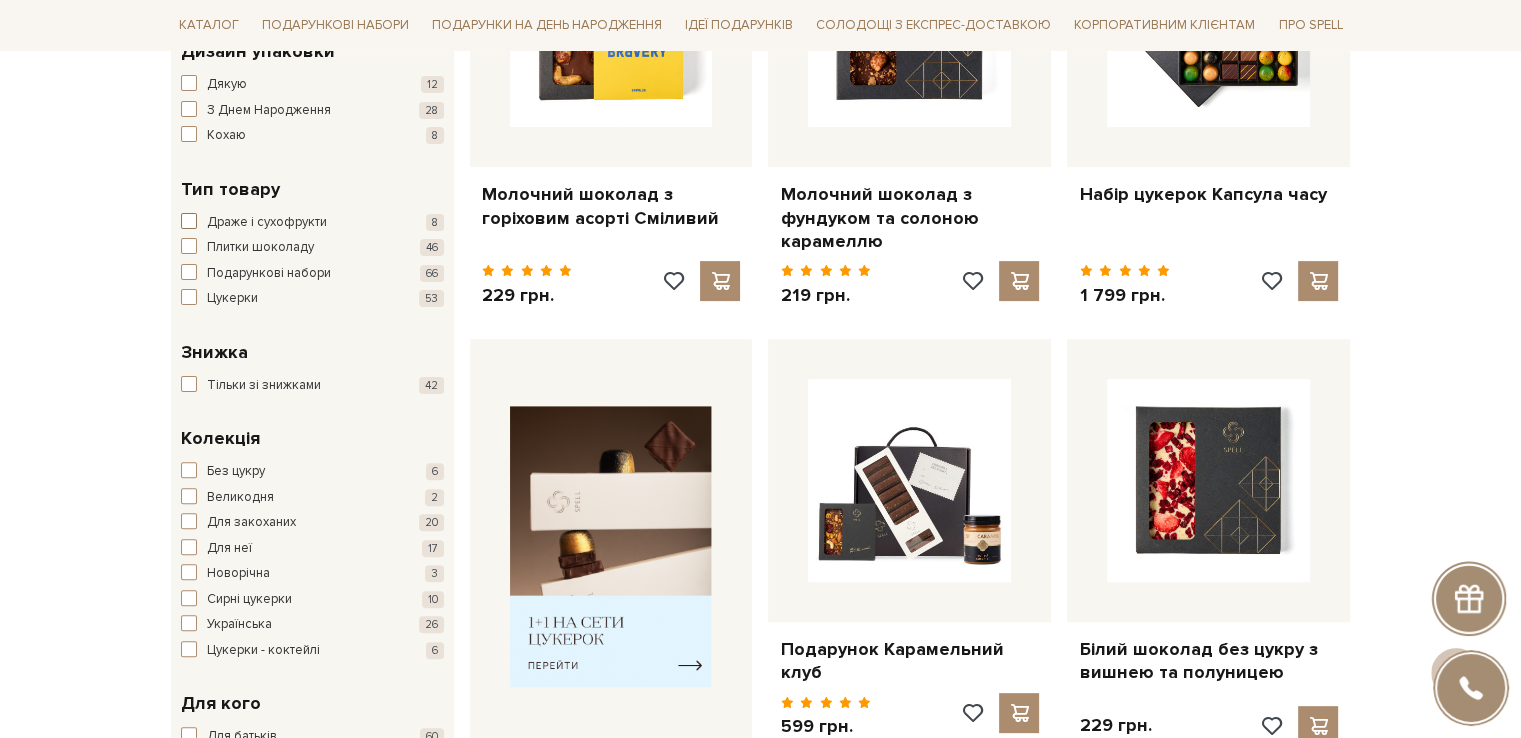 click on "Драже і сухофрукти" at bounding box center [267, 223] 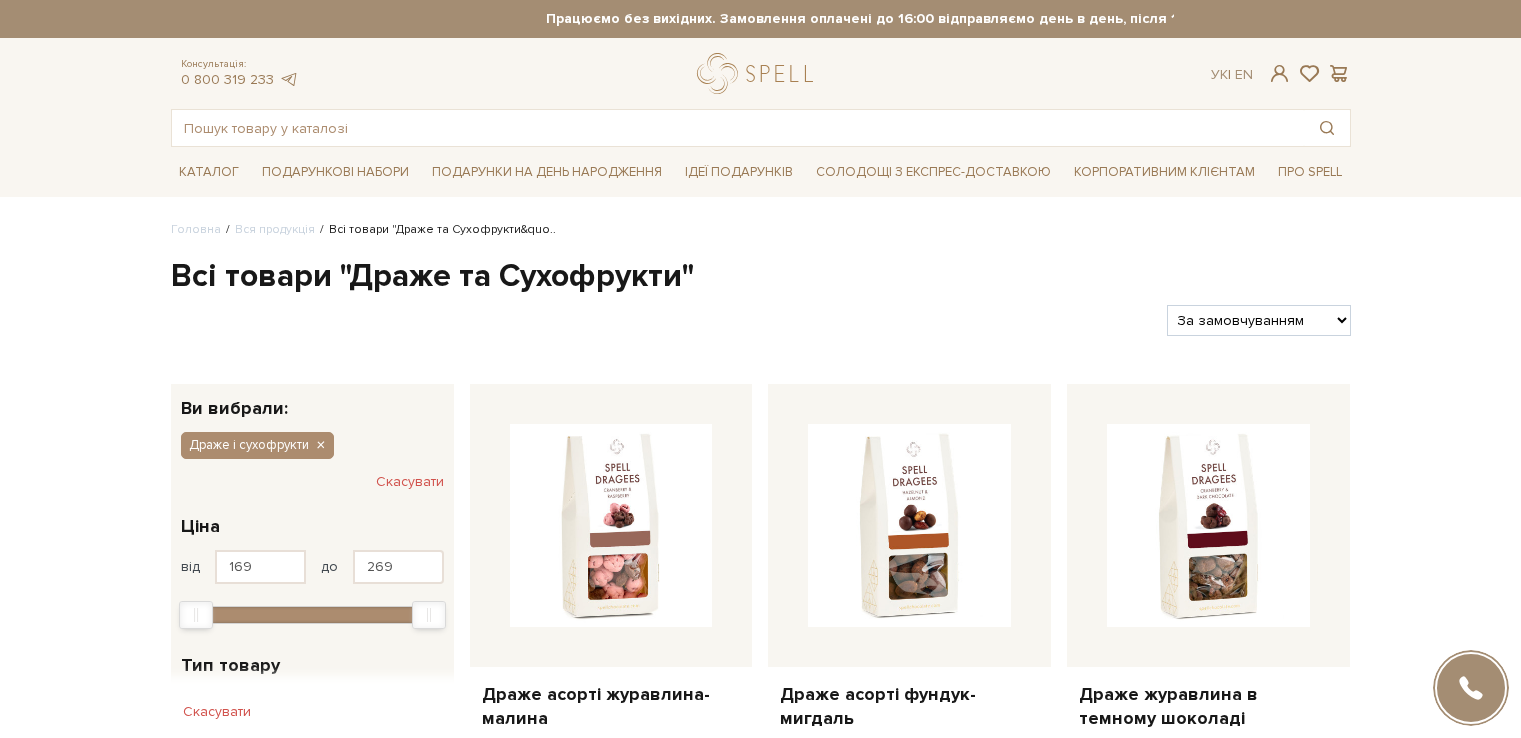 scroll, scrollTop: 0, scrollLeft: 0, axis: both 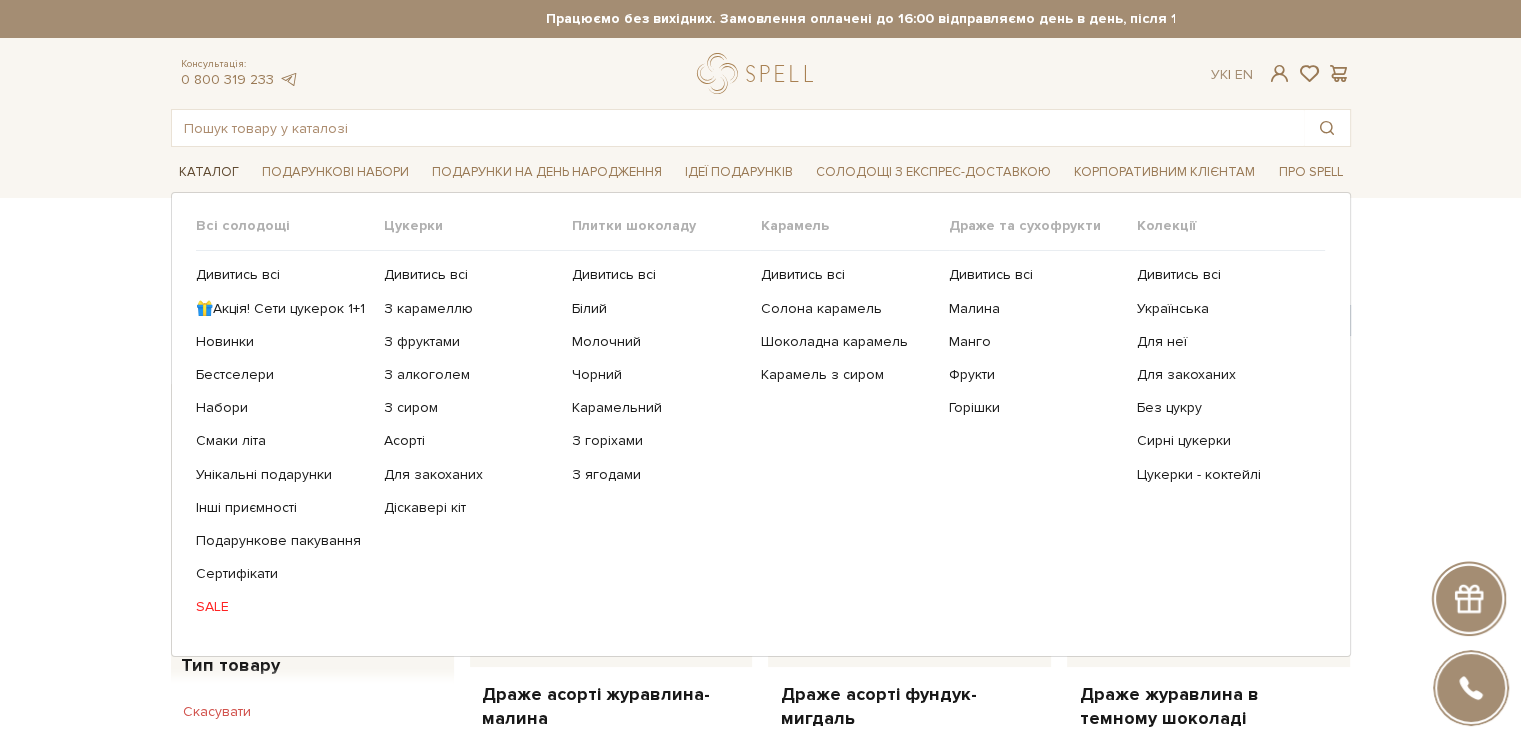 click on "Каталог" at bounding box center [209, 172] 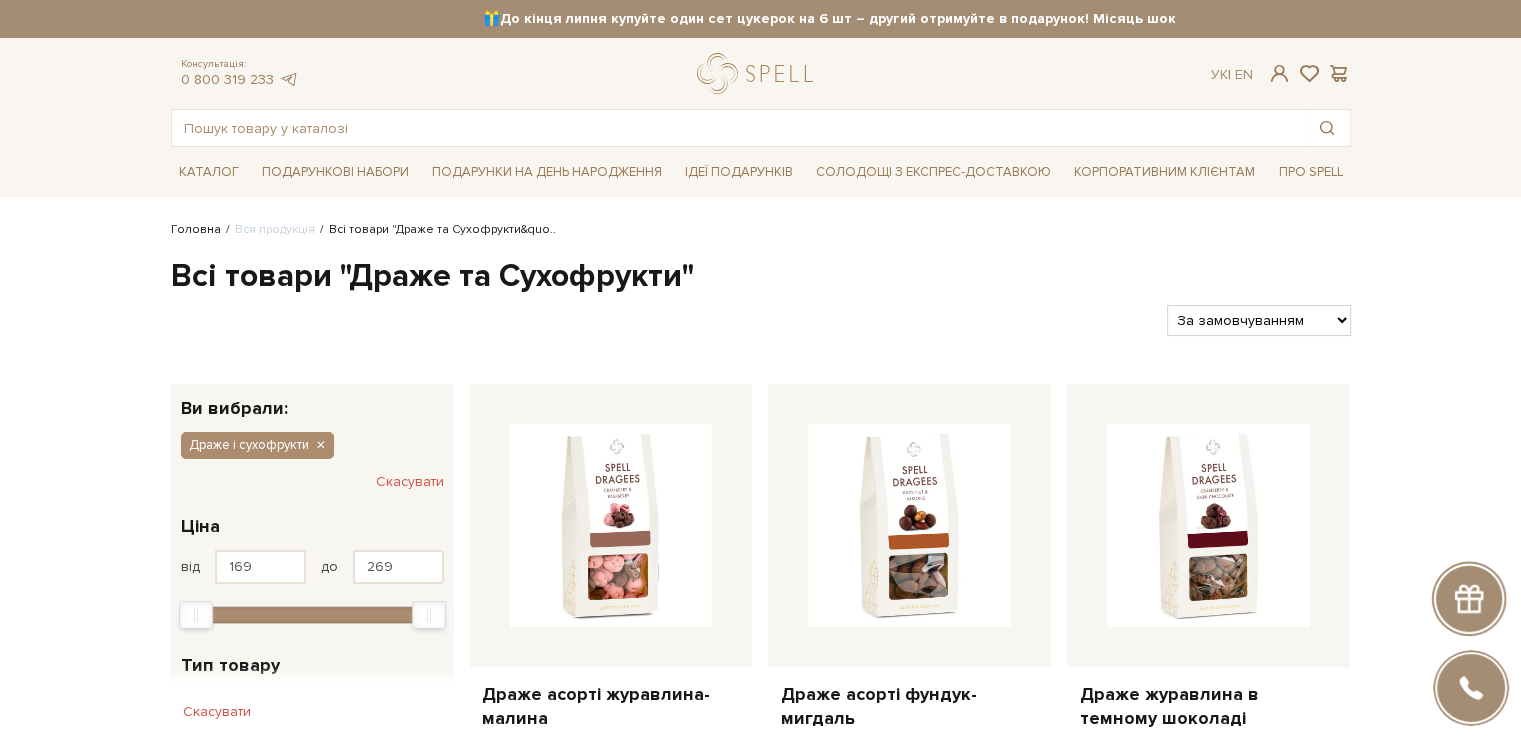click on "Головна" at bounding box center (196, 229) 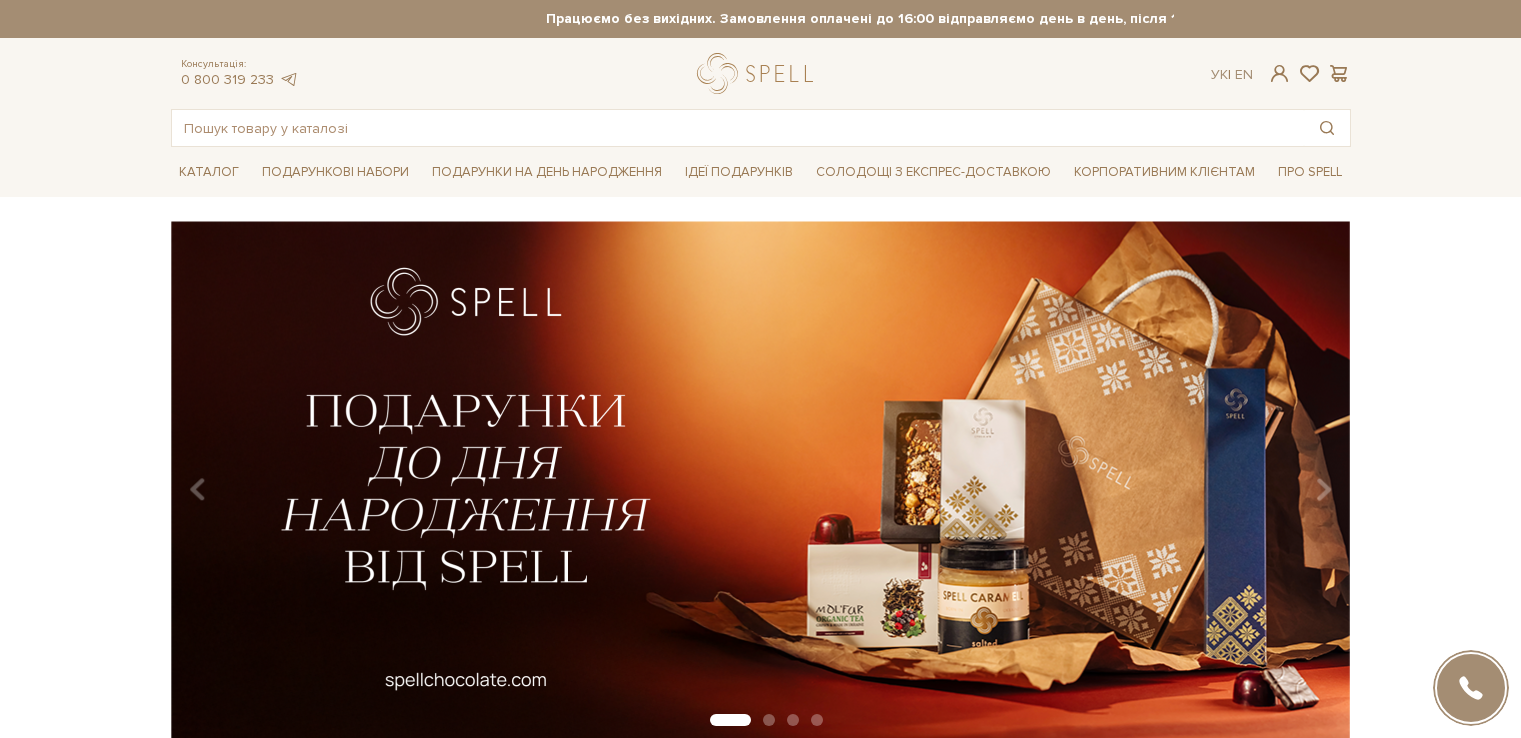 scroll, scrollTop: 0, scrollLeft: 0, axis: both 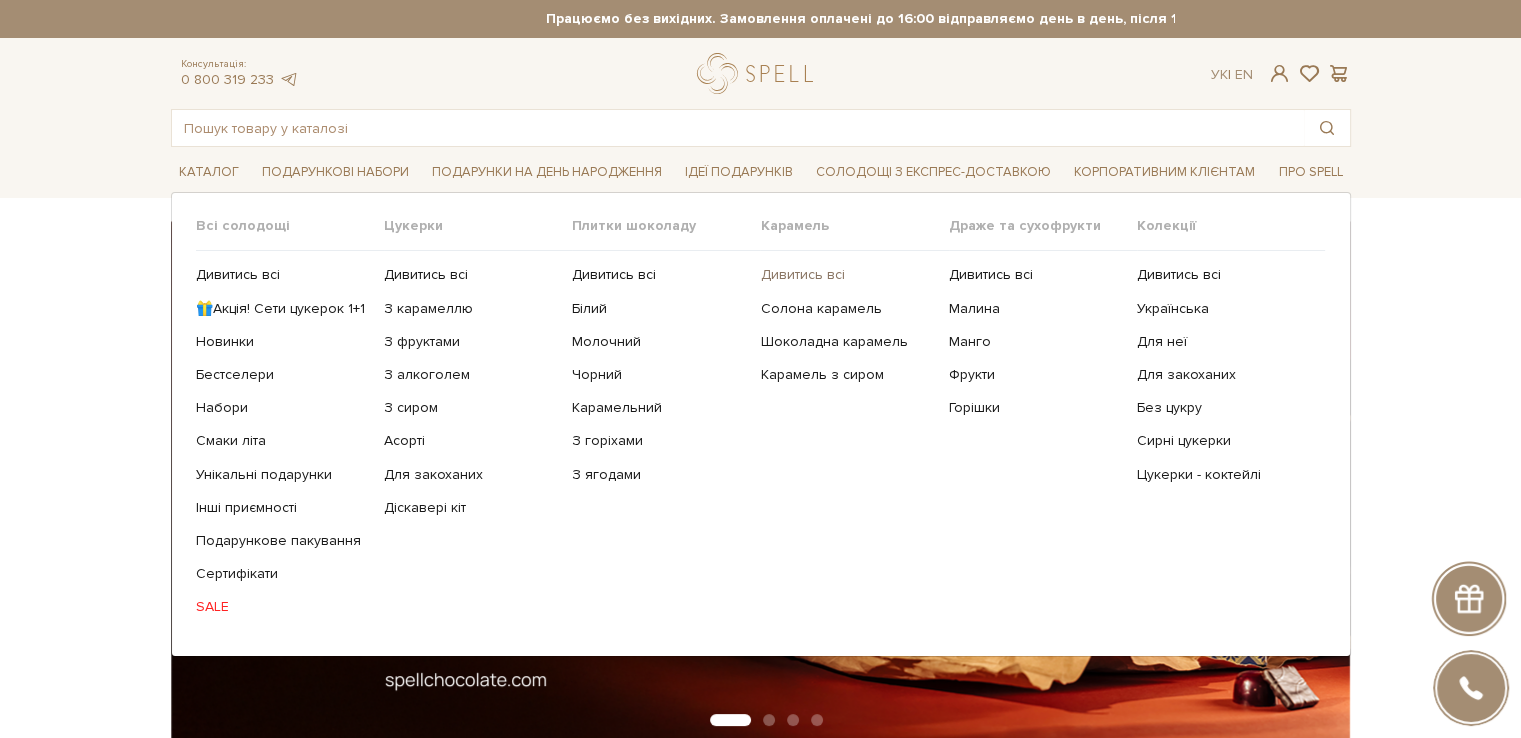 click on "Дивитись всі" at bounding box center [846, 275] 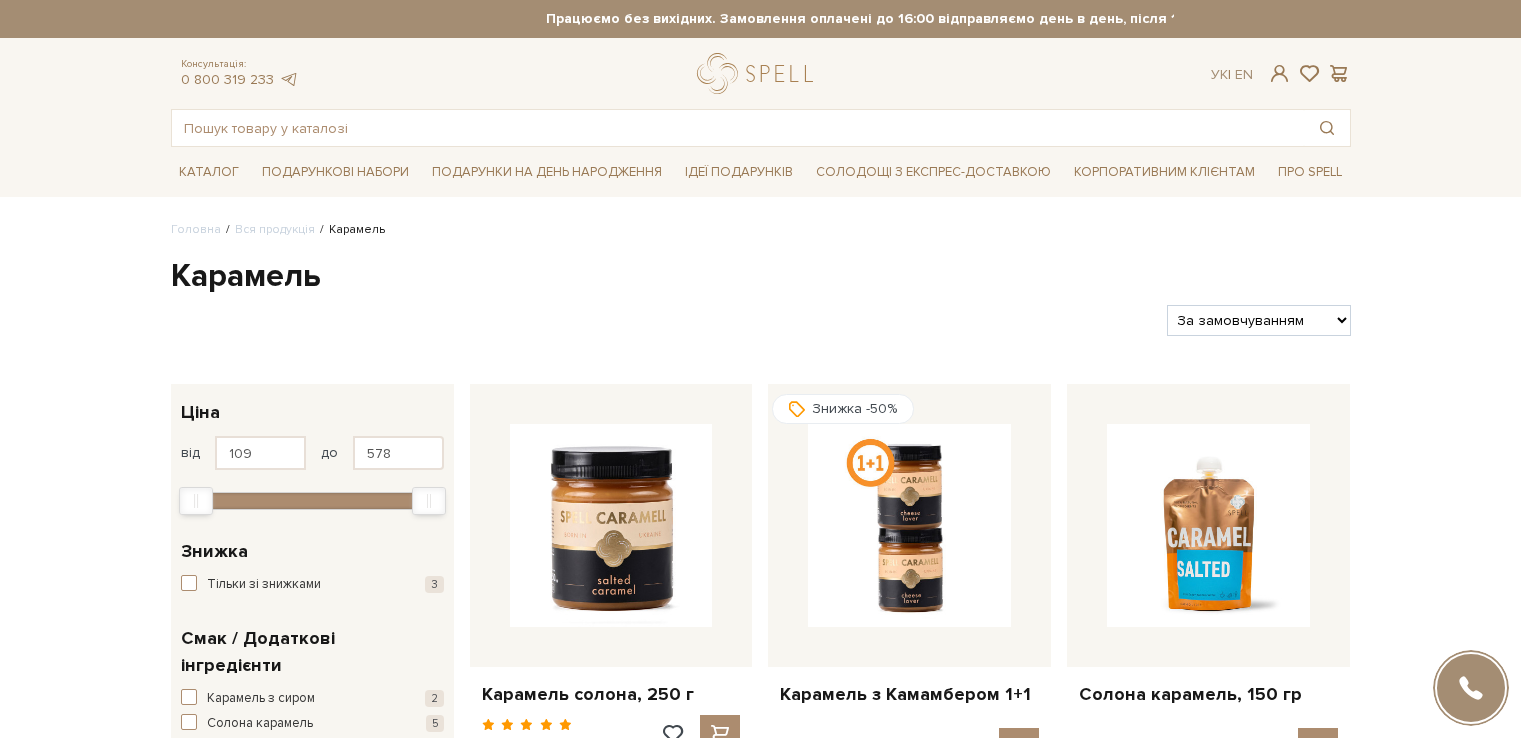 scroll, scrollTop: 0, scrollLeft: 0, axis: both 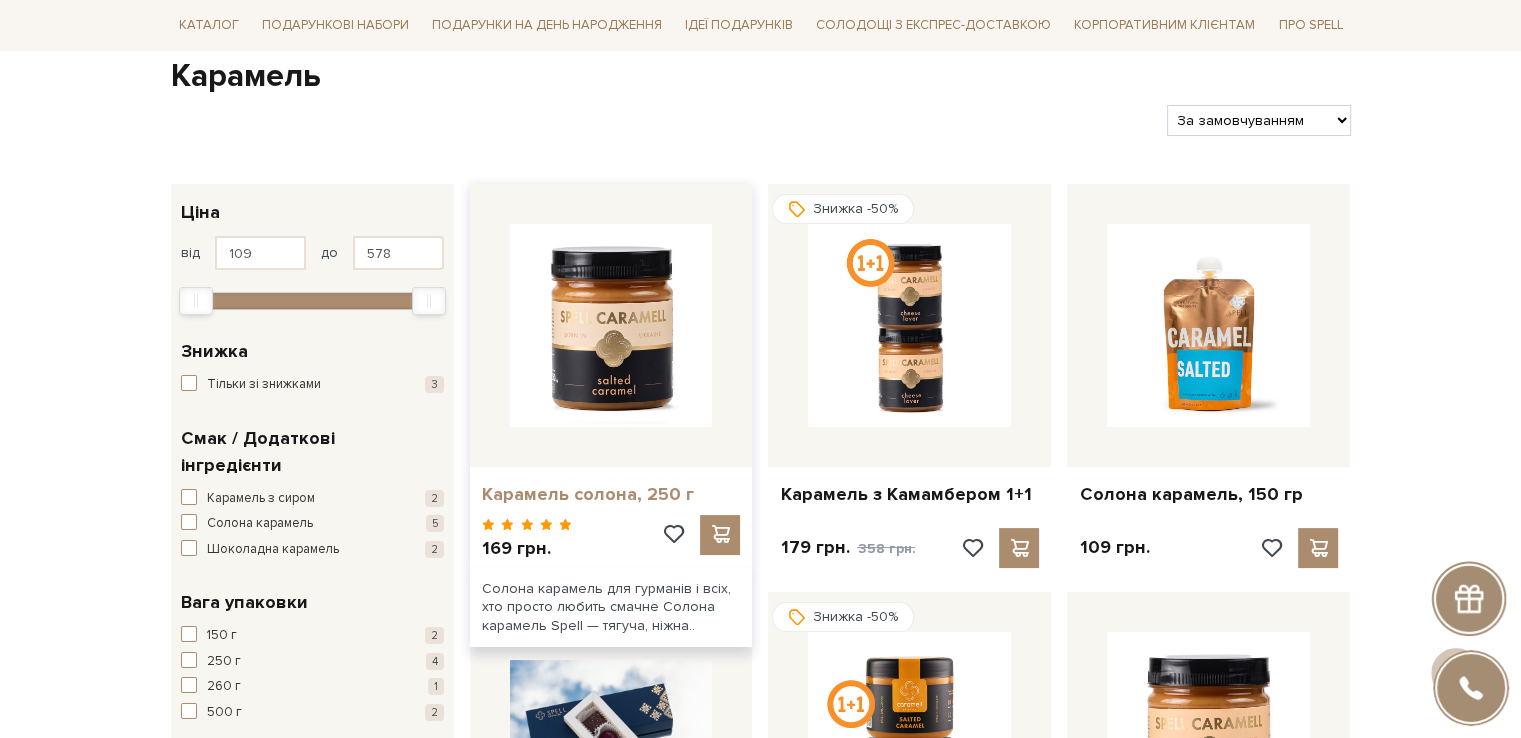click on "Карамель солона, 250 г" at bounding box center [611, 494] 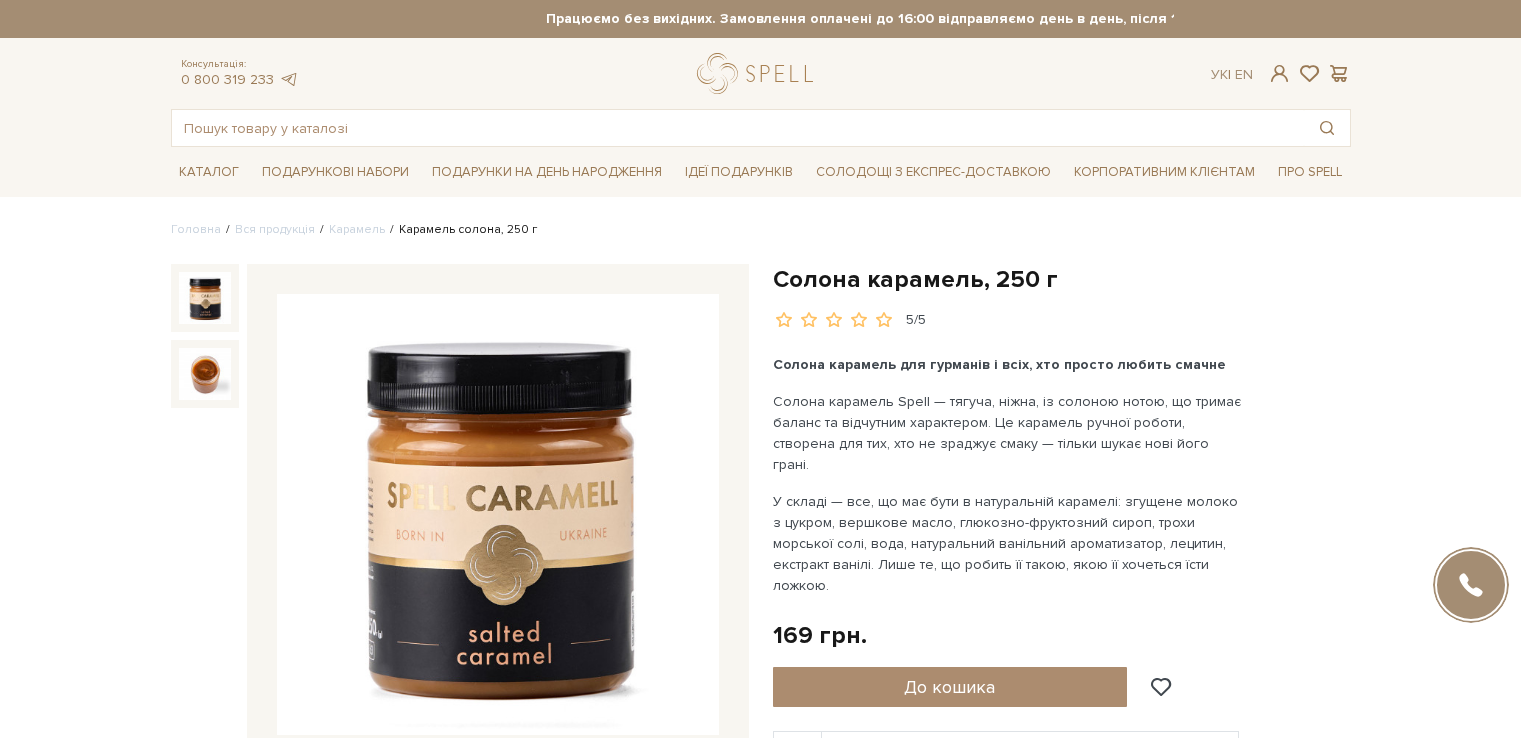 scroll, scrollTop: 0, scrollLeft: 0, axis: both 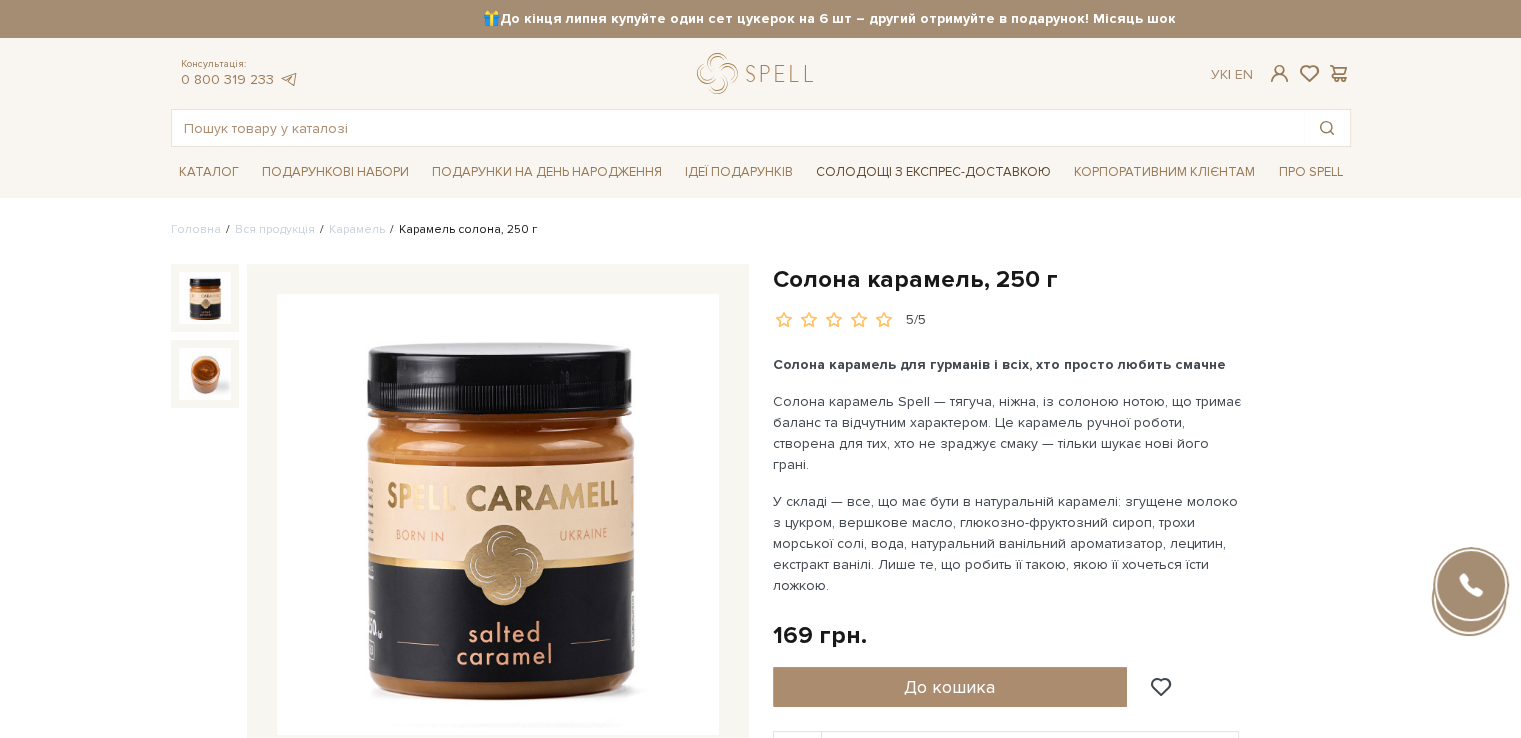 click on "Солодощі з експрес-доставкою" at bounding box center [933, 172] 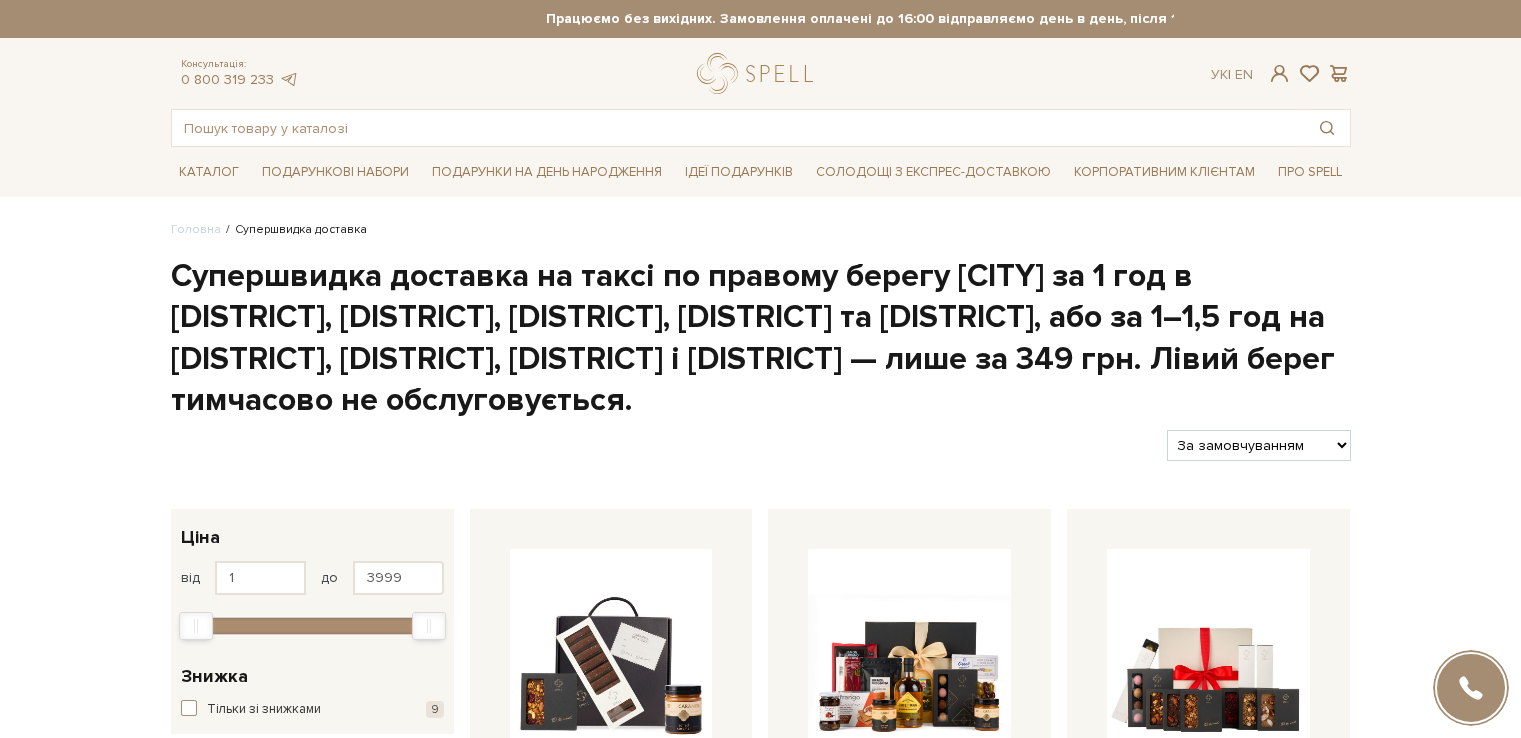 scroll, scrollTop: 0, scrollLeft: 0, axis: both 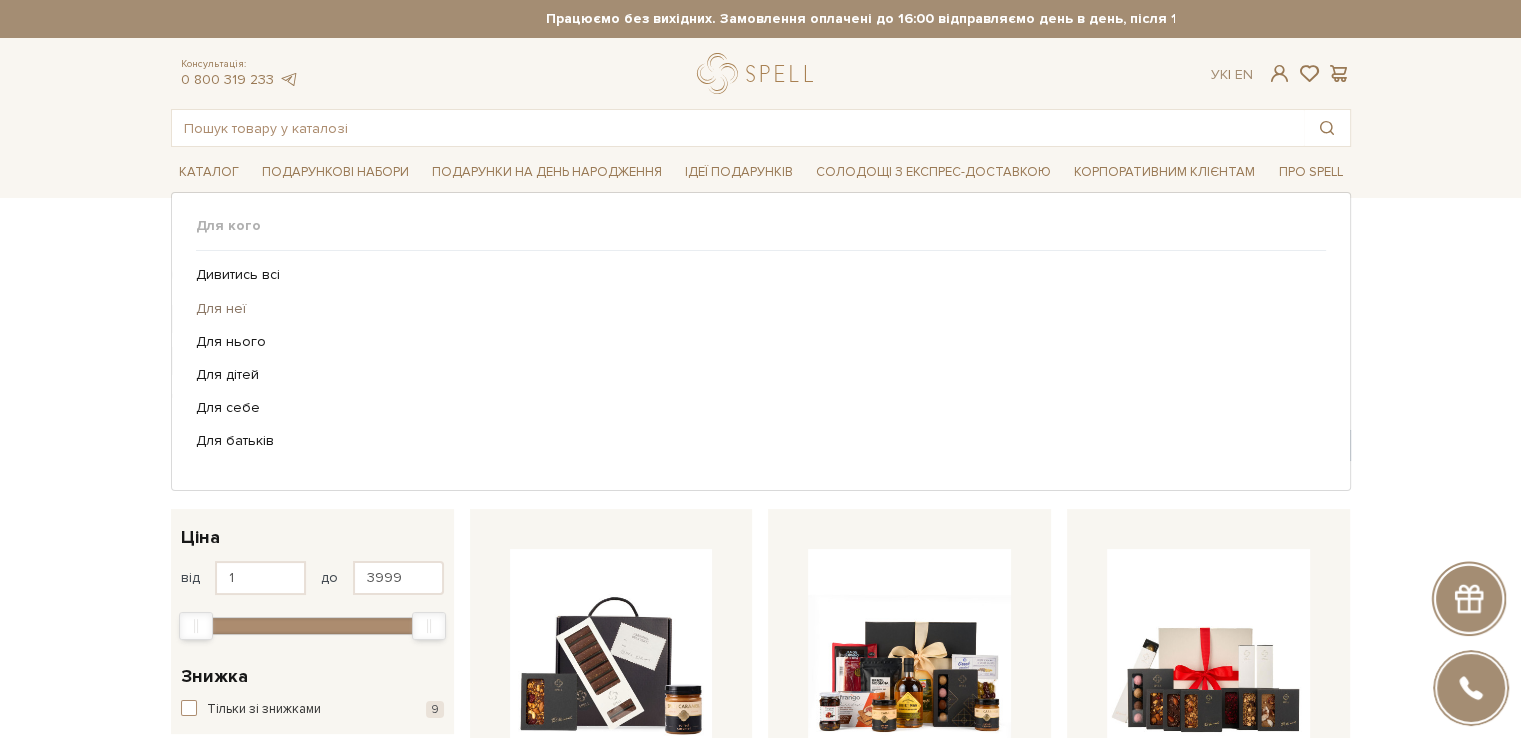 click on "Для неї" at bounding box center [753, 309] 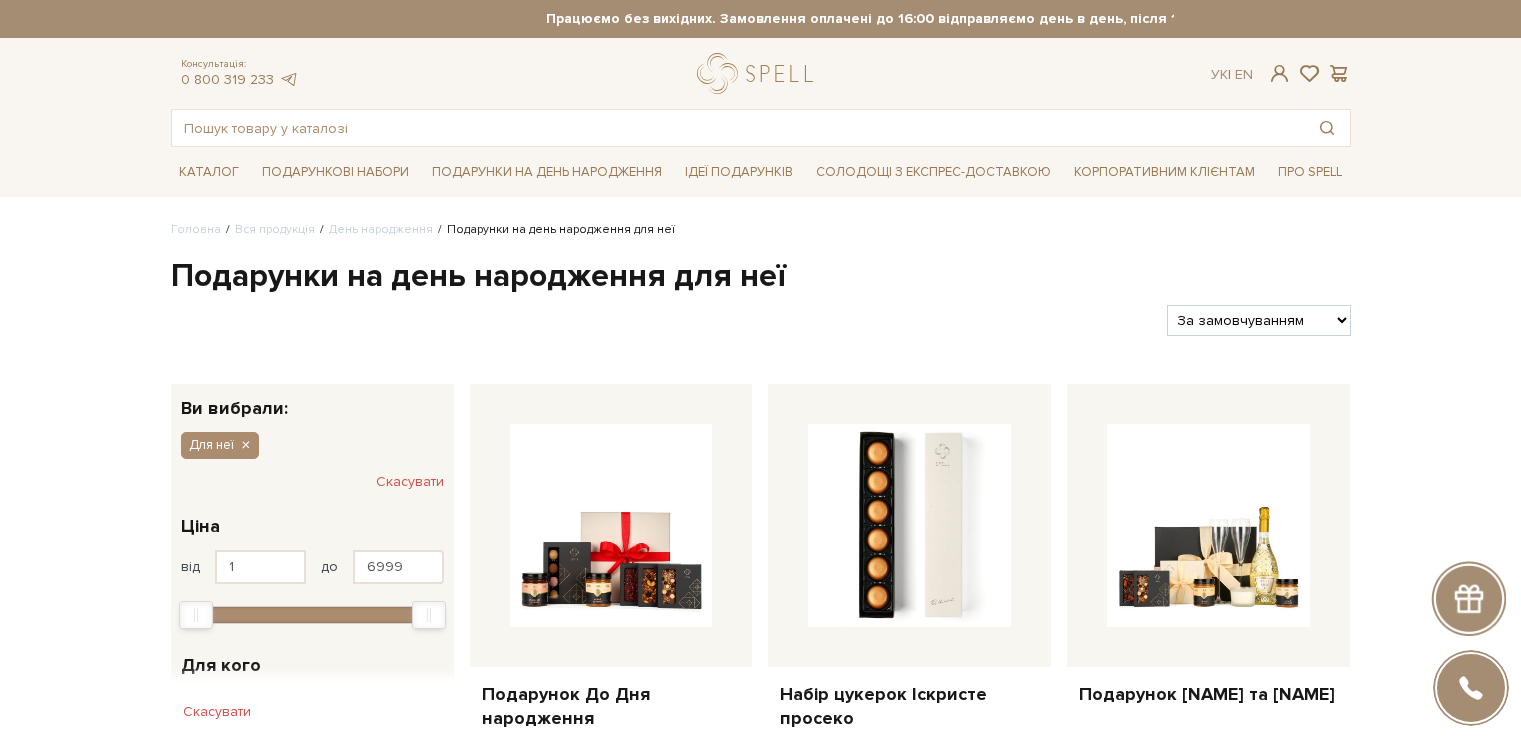scroll, scrollTop: 0, scrollLeft: 0, axis: both 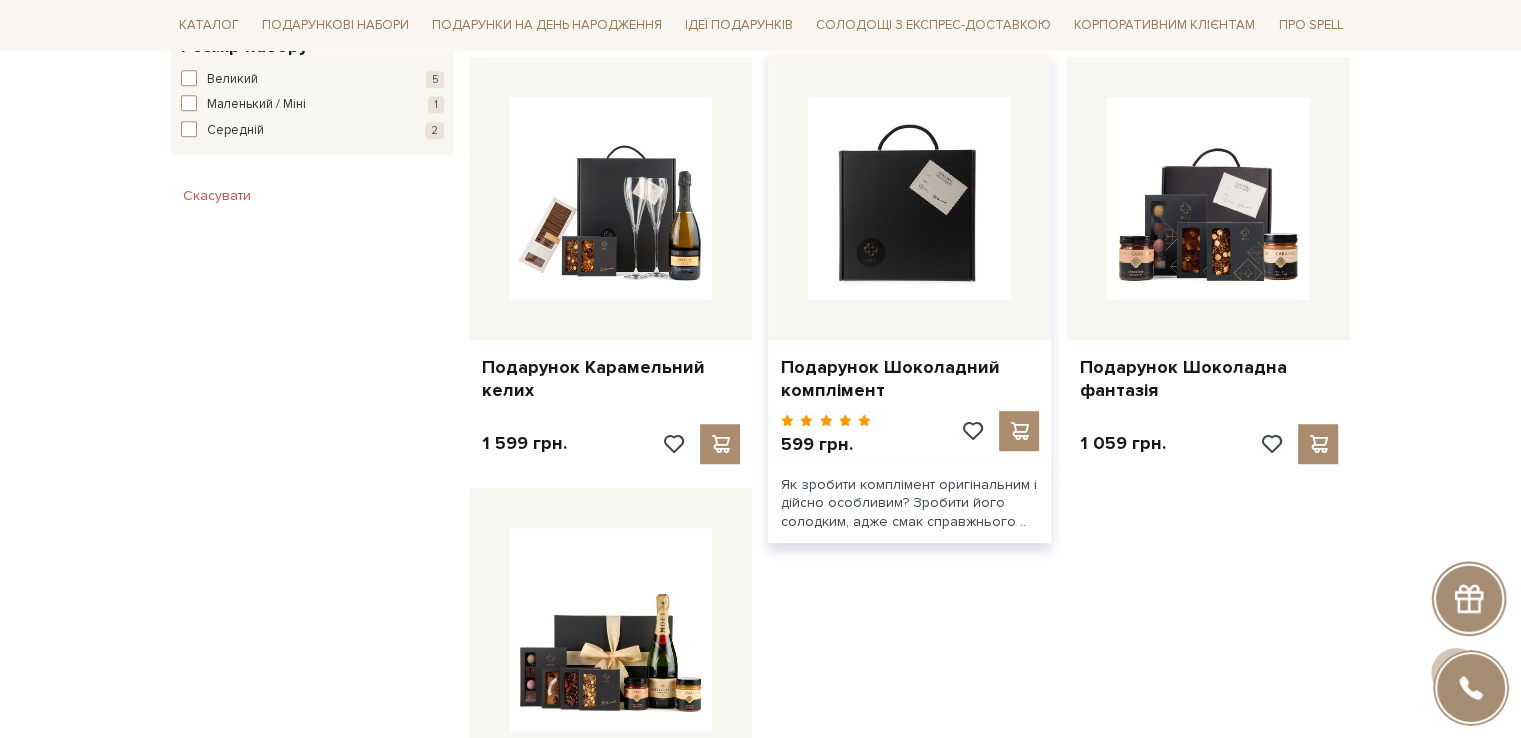 click at bounding box center [909, 198] 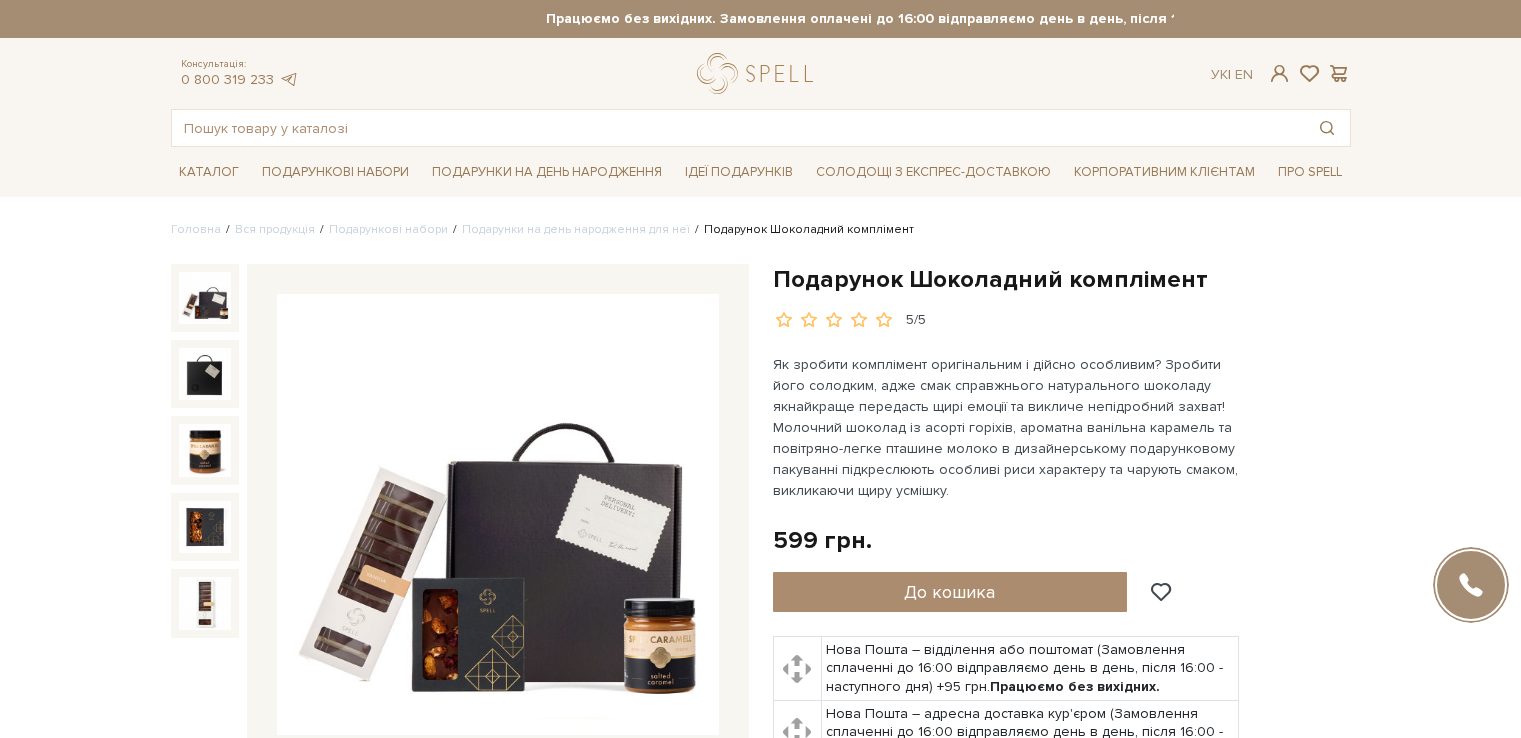 scroll, scrollTop: 0, scrollLeft: 0, axis: both 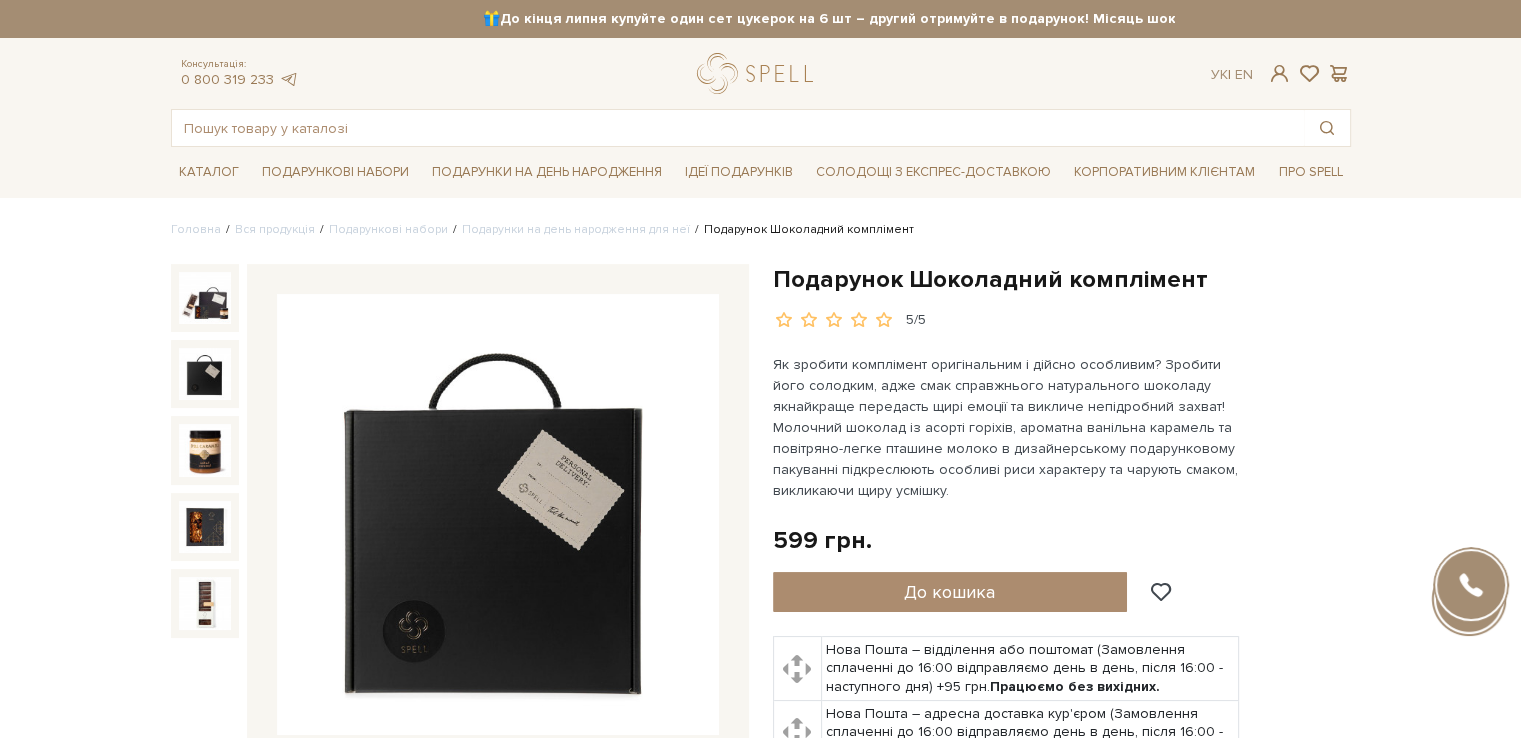 click at bounding box center [205, 374] 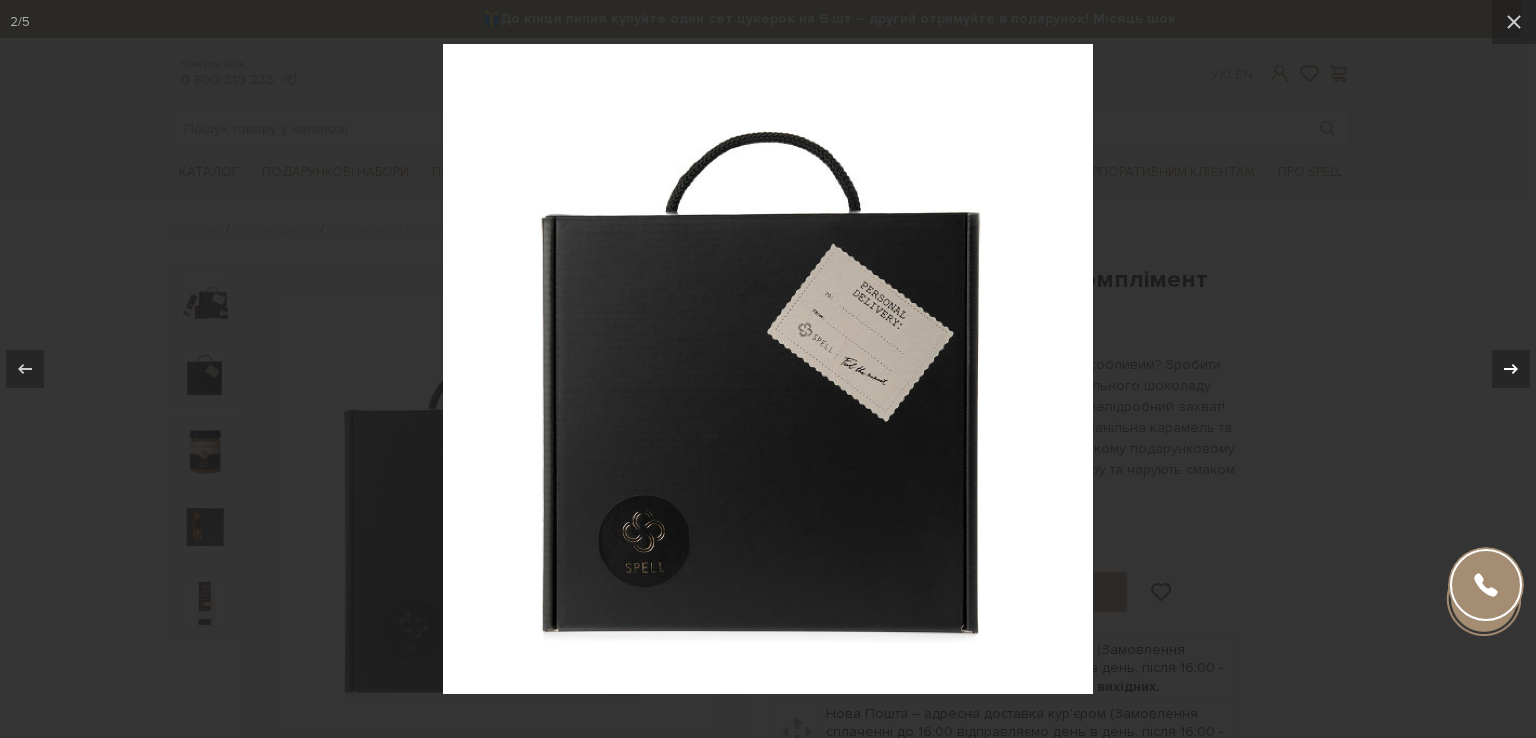 click 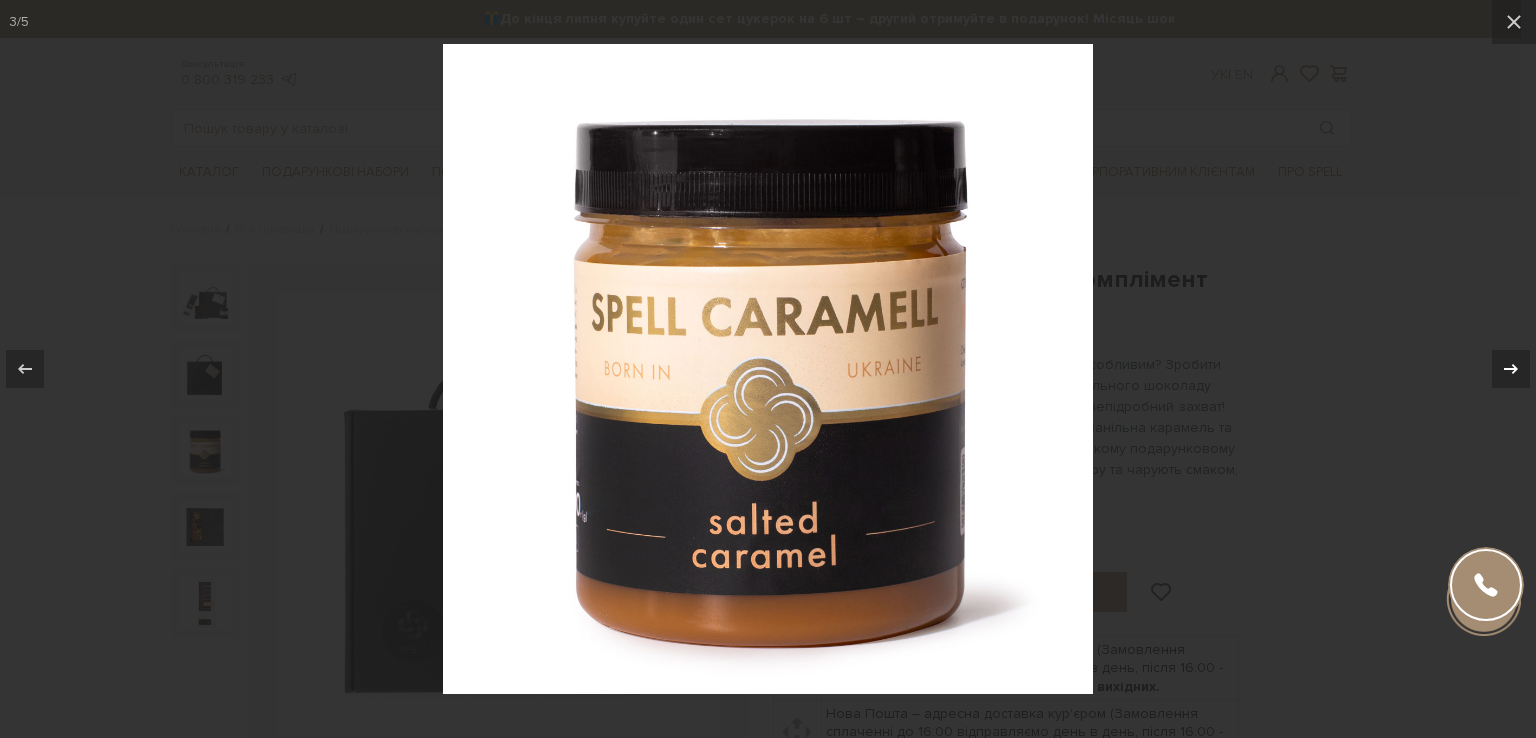 click 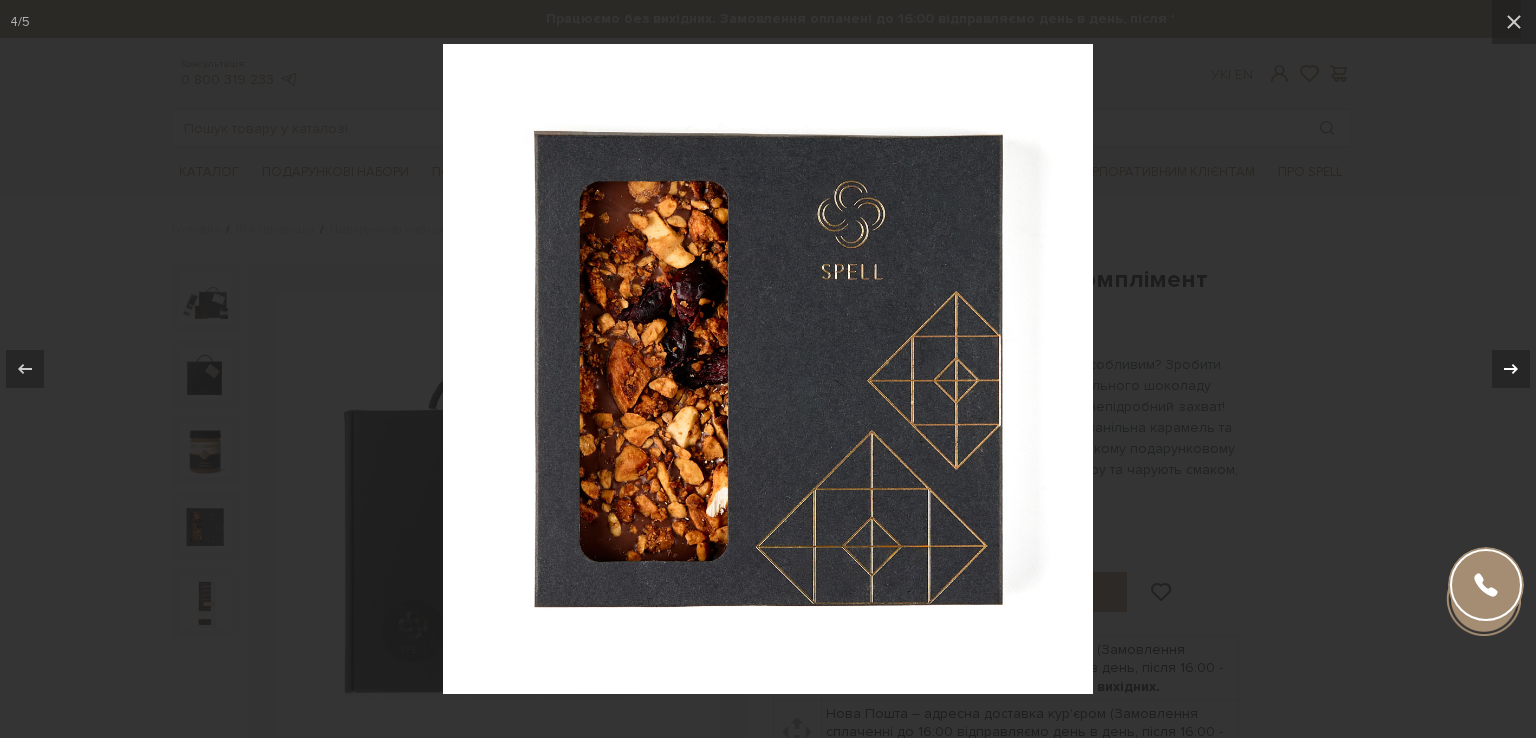 click 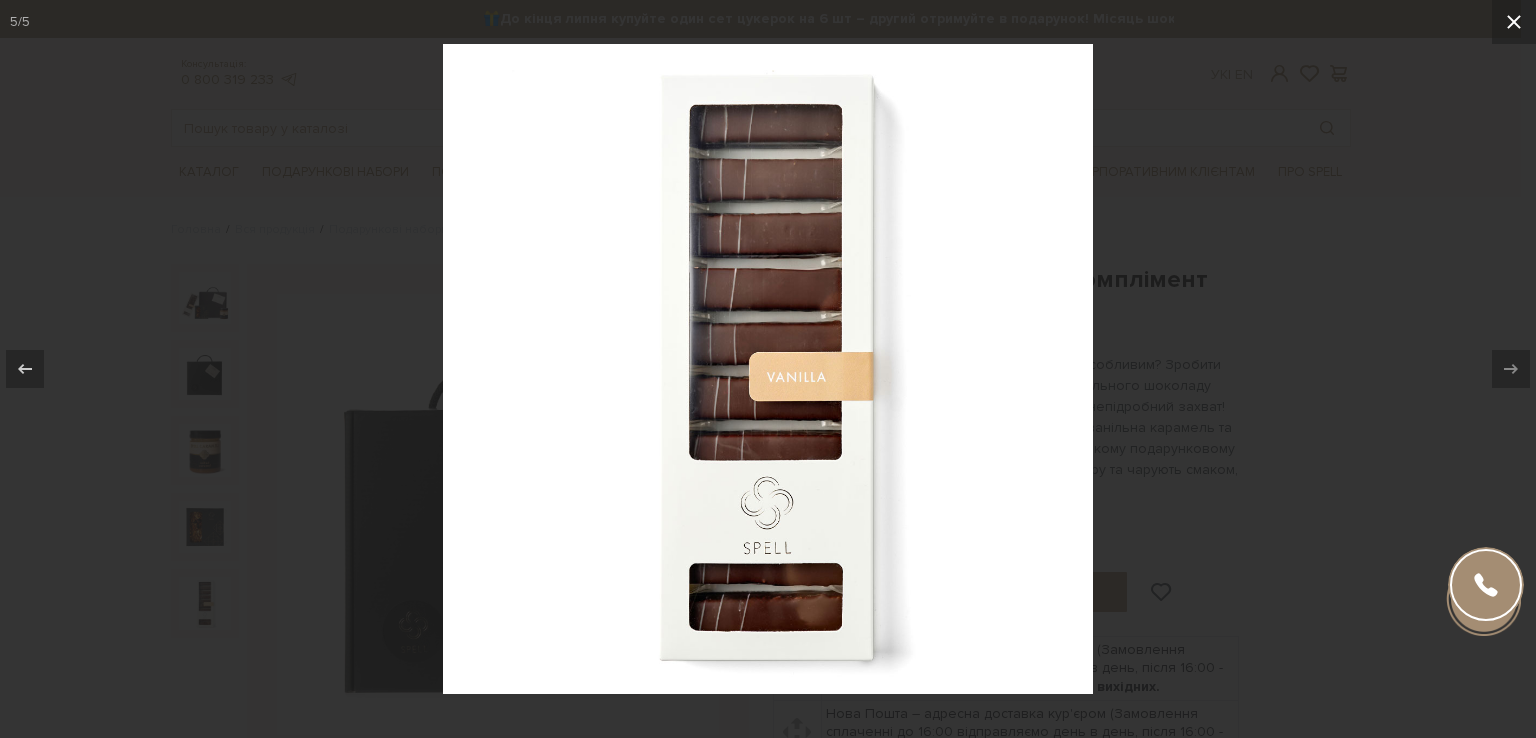 click 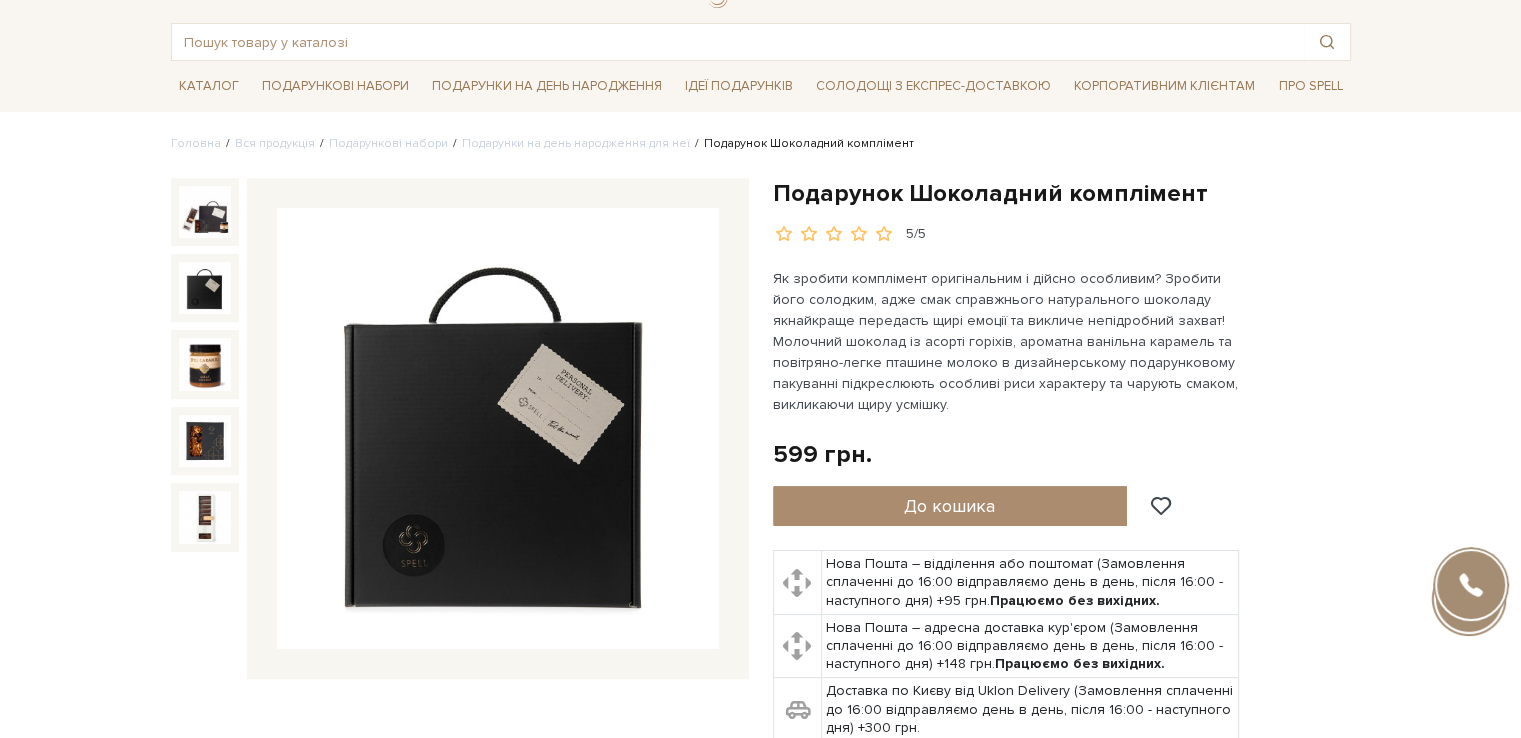 scroll, scrollTop: 0, scrollLeft: 0, axis: both 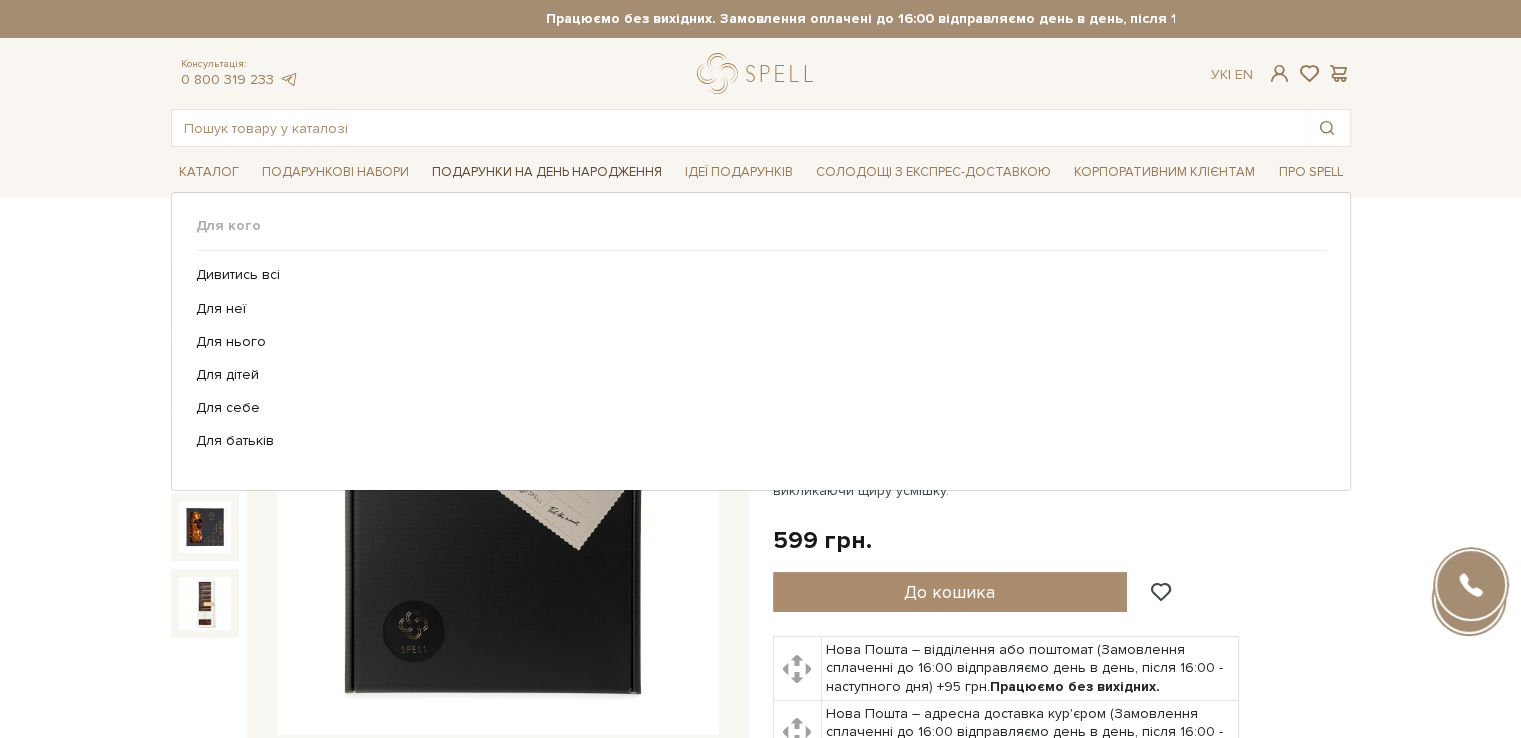 click on "Подарунки на День народження" at bounding box center [547, 172] 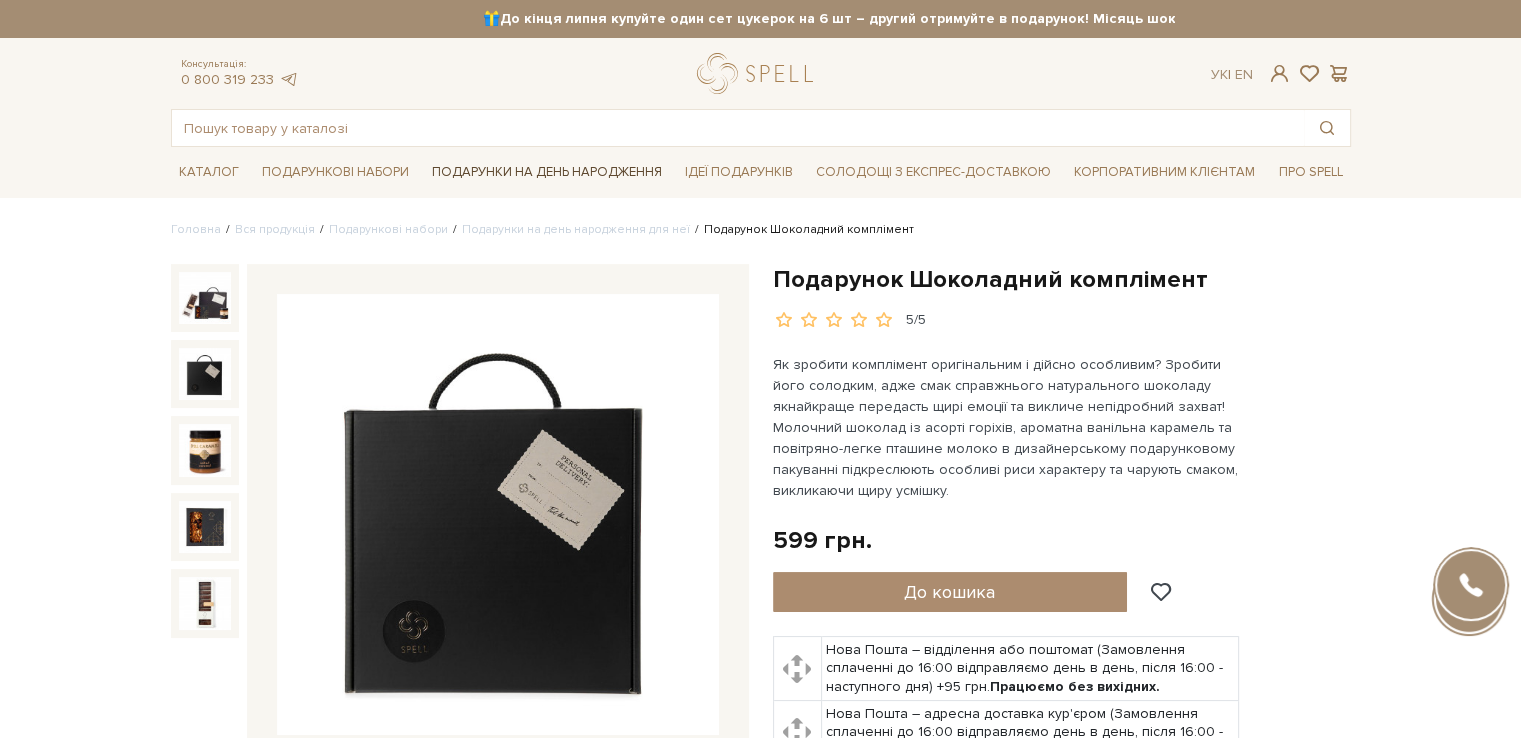 click on "Подарунки на День народження" at bounding box center (547, 172) 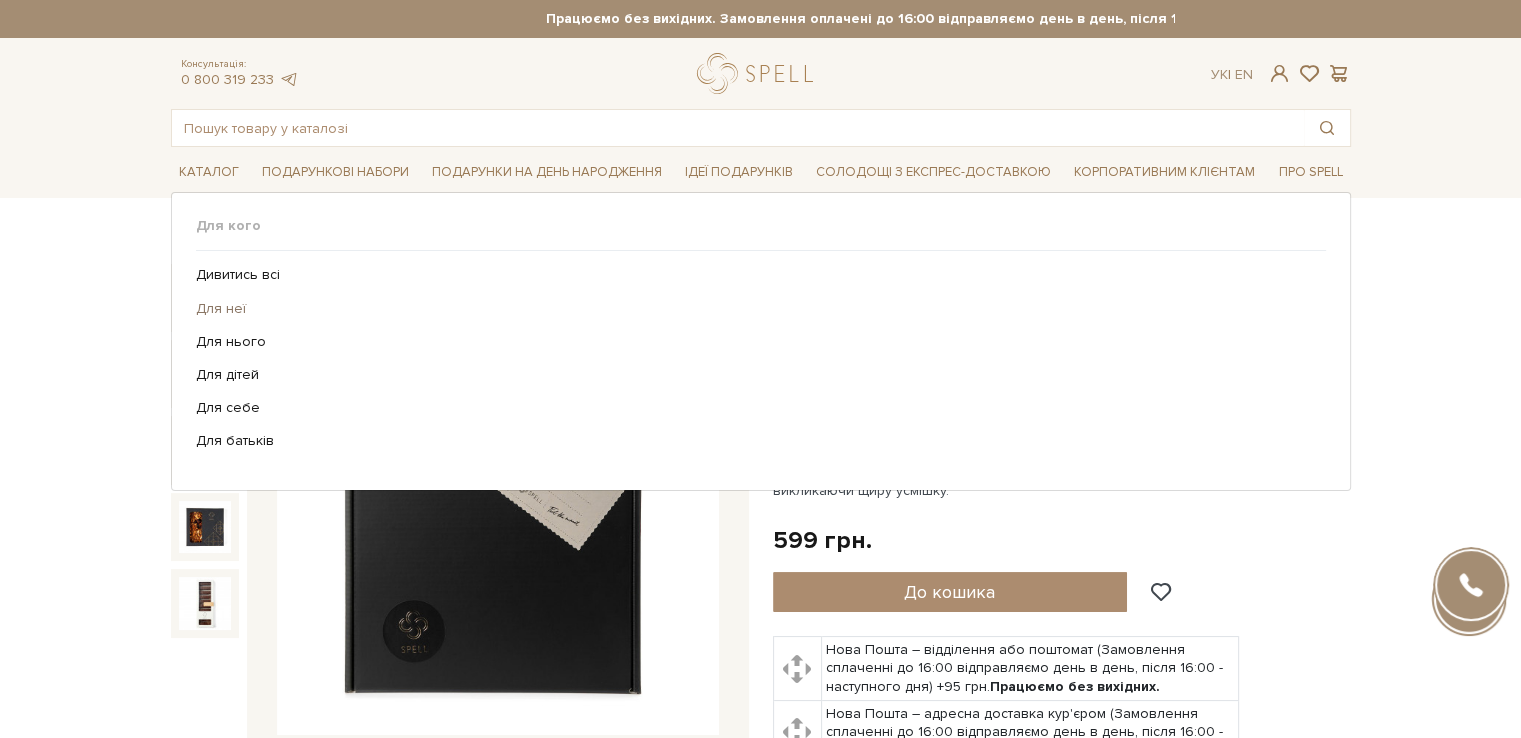 click on "Для неї" at bounding box center [753, 309] 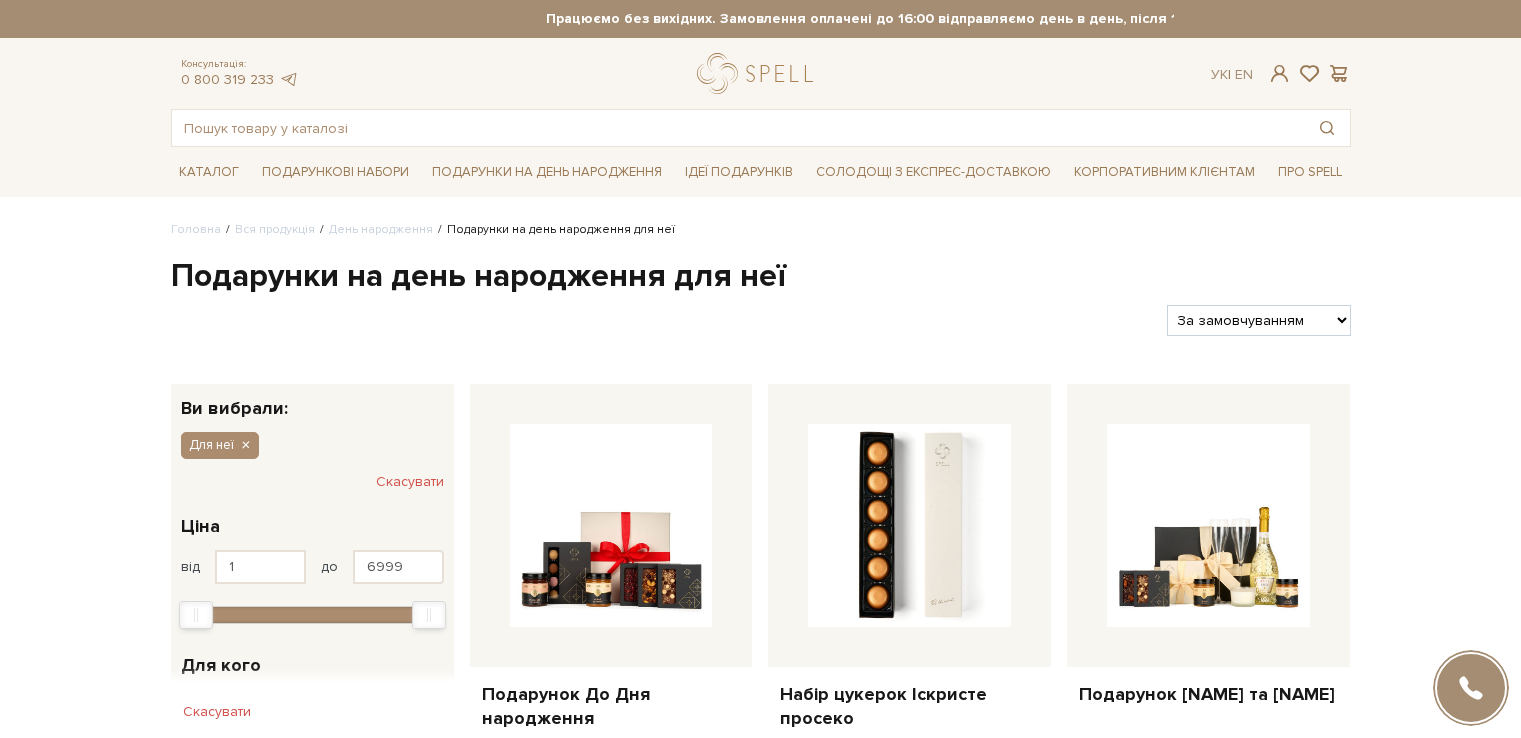 scroll, scrollTop: 0, scrollLeft: 0, axis: both 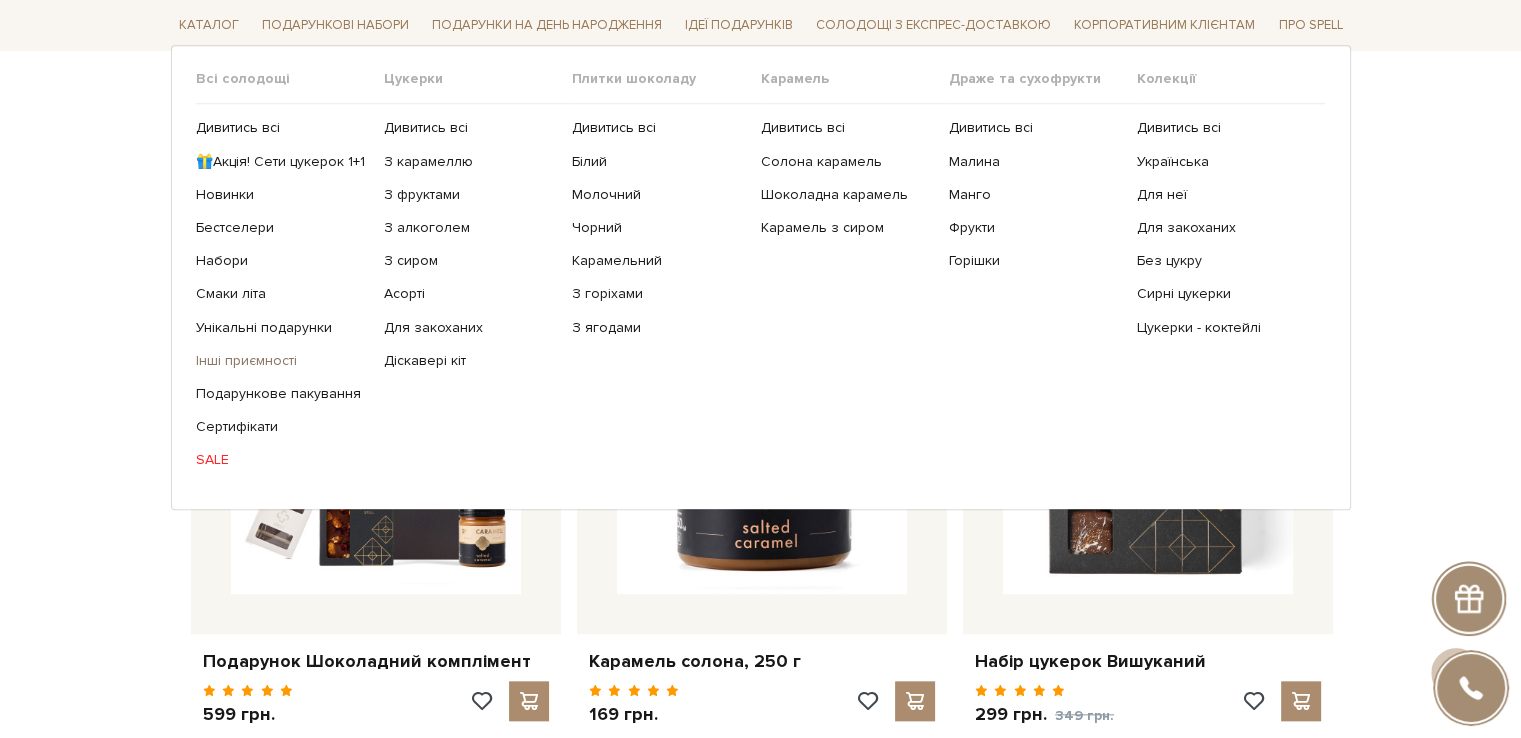 click on "Інші приємності" at bounding box center [282, 361] 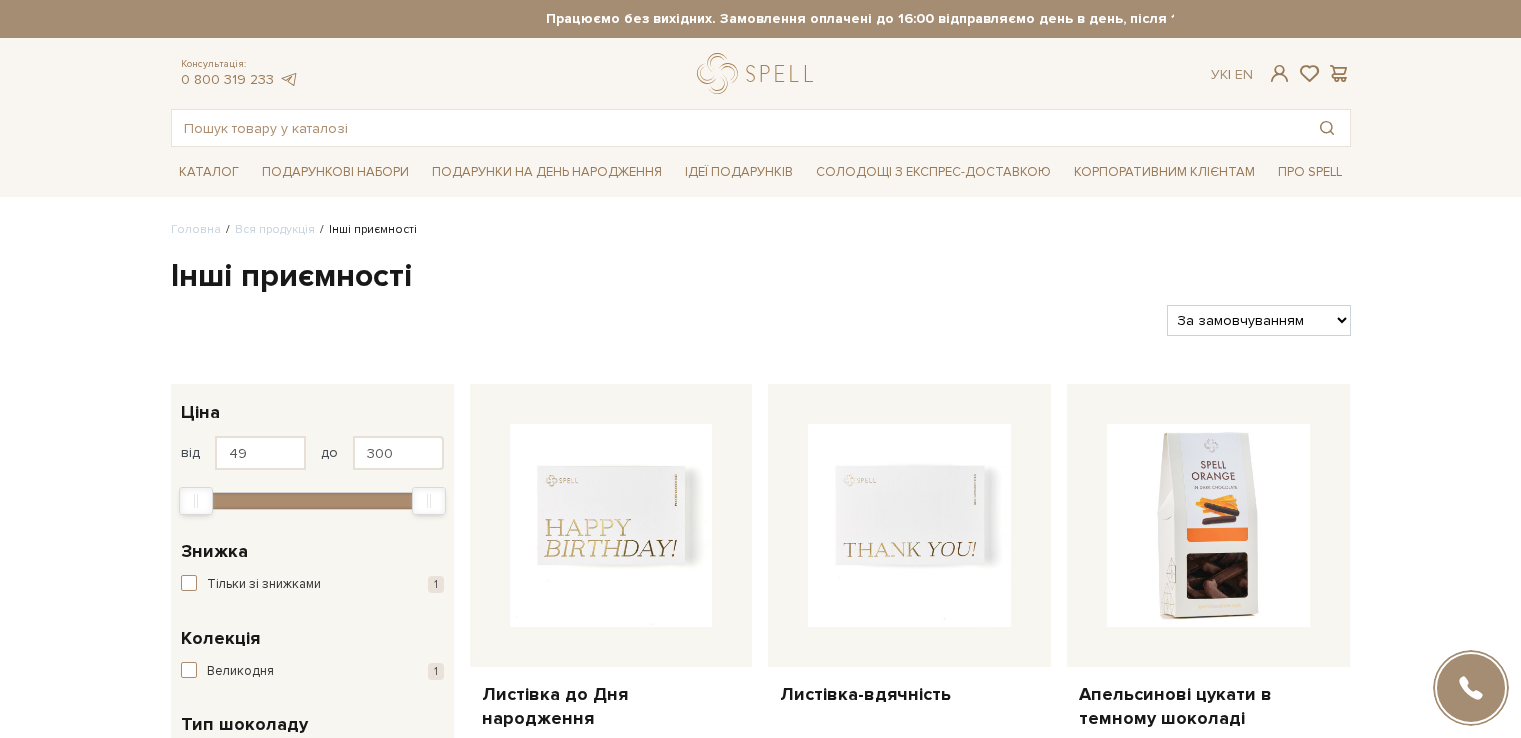 scroll, scrollTop: 0, scrollLeft: 0, axis: both 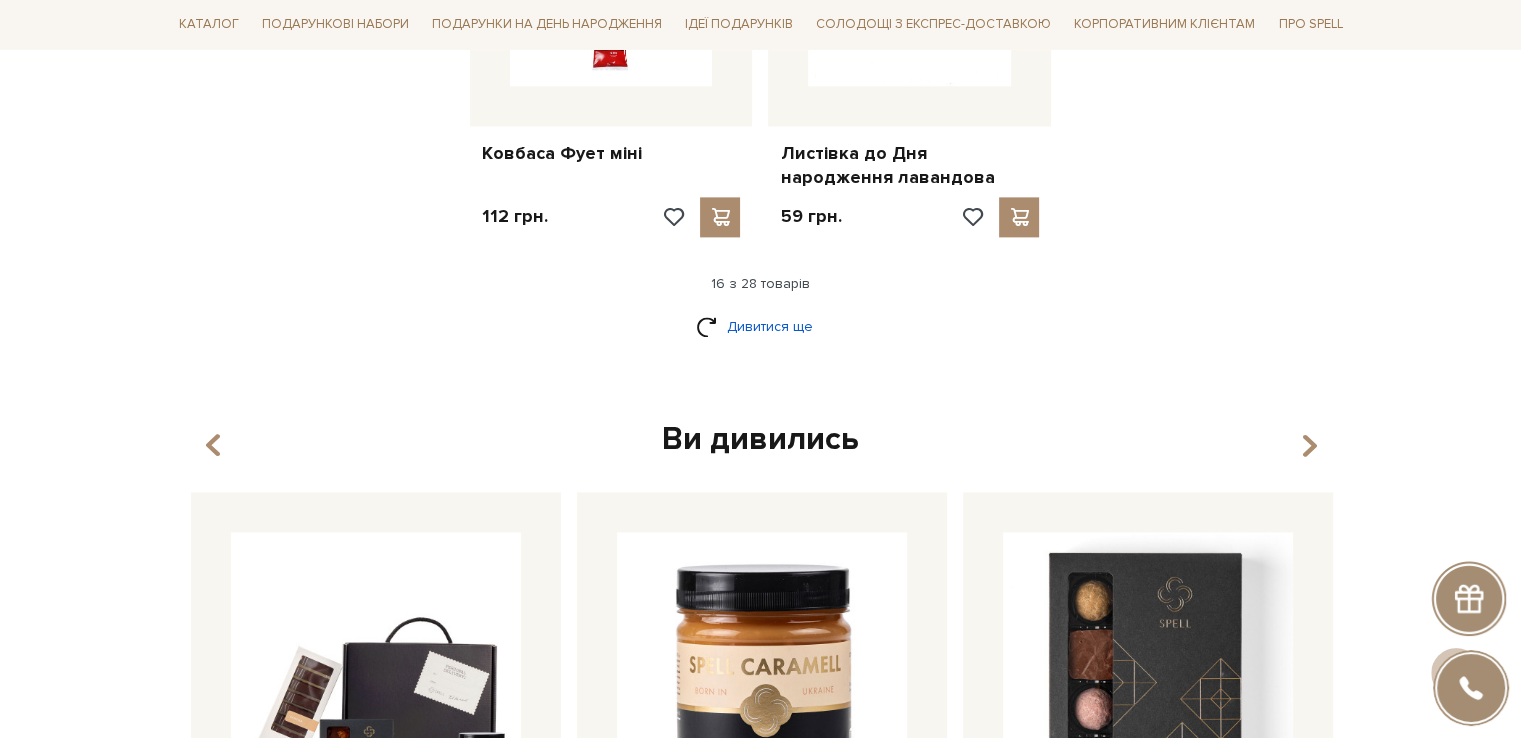 click on "Дивитися ще" at bounding box center (761, 326) 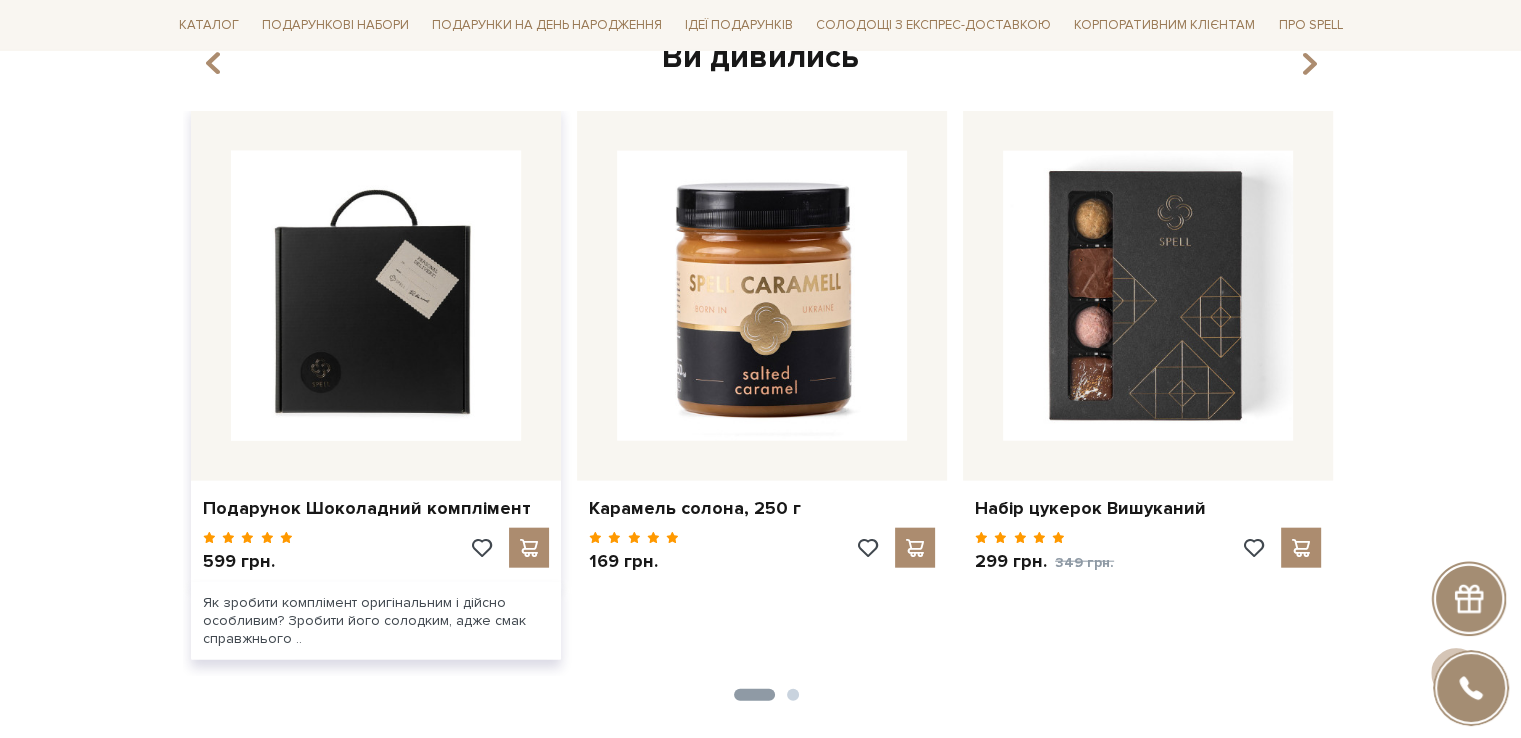 scroll, scrollTop: 4600, scrollLeft: 0, axis: vertical 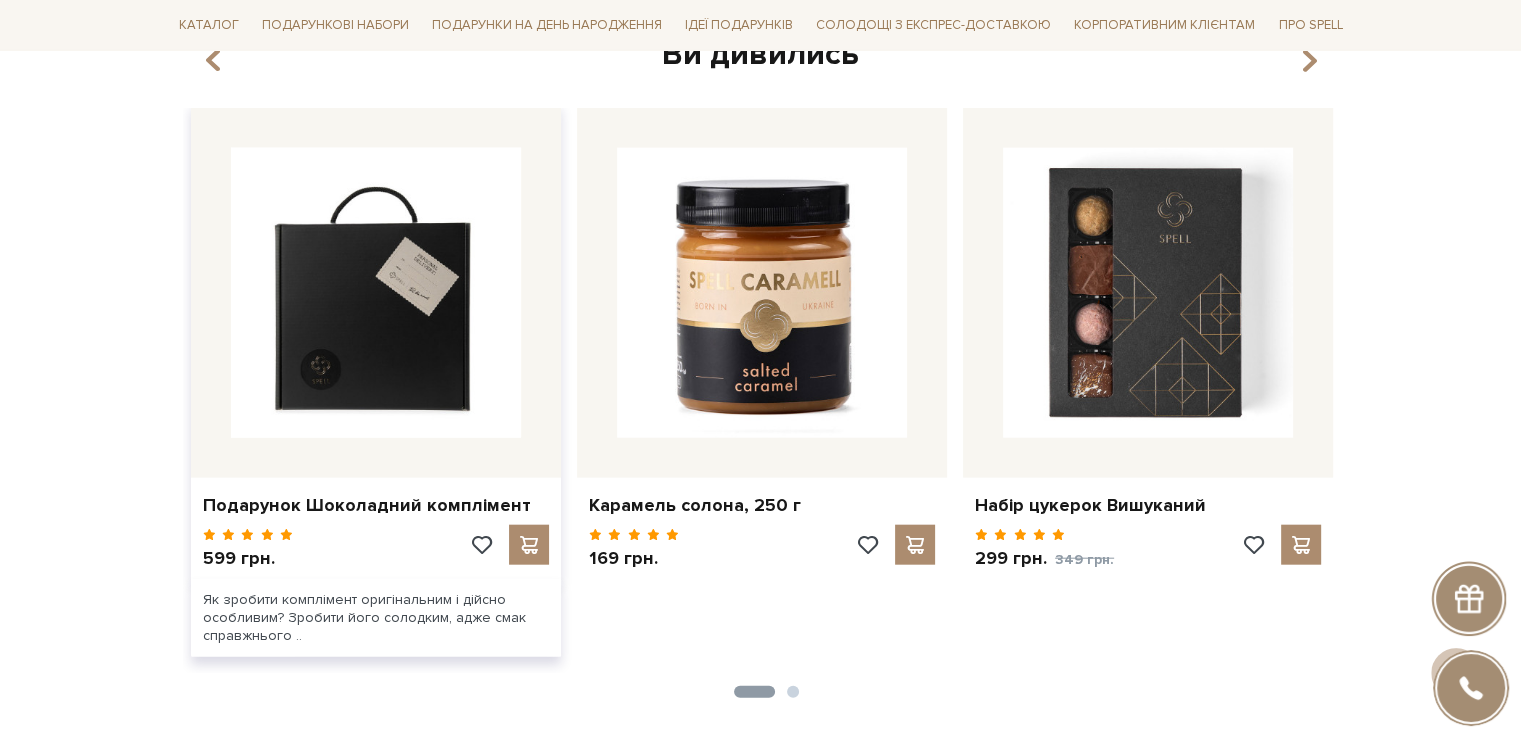 click at bounding box center [376, 293] 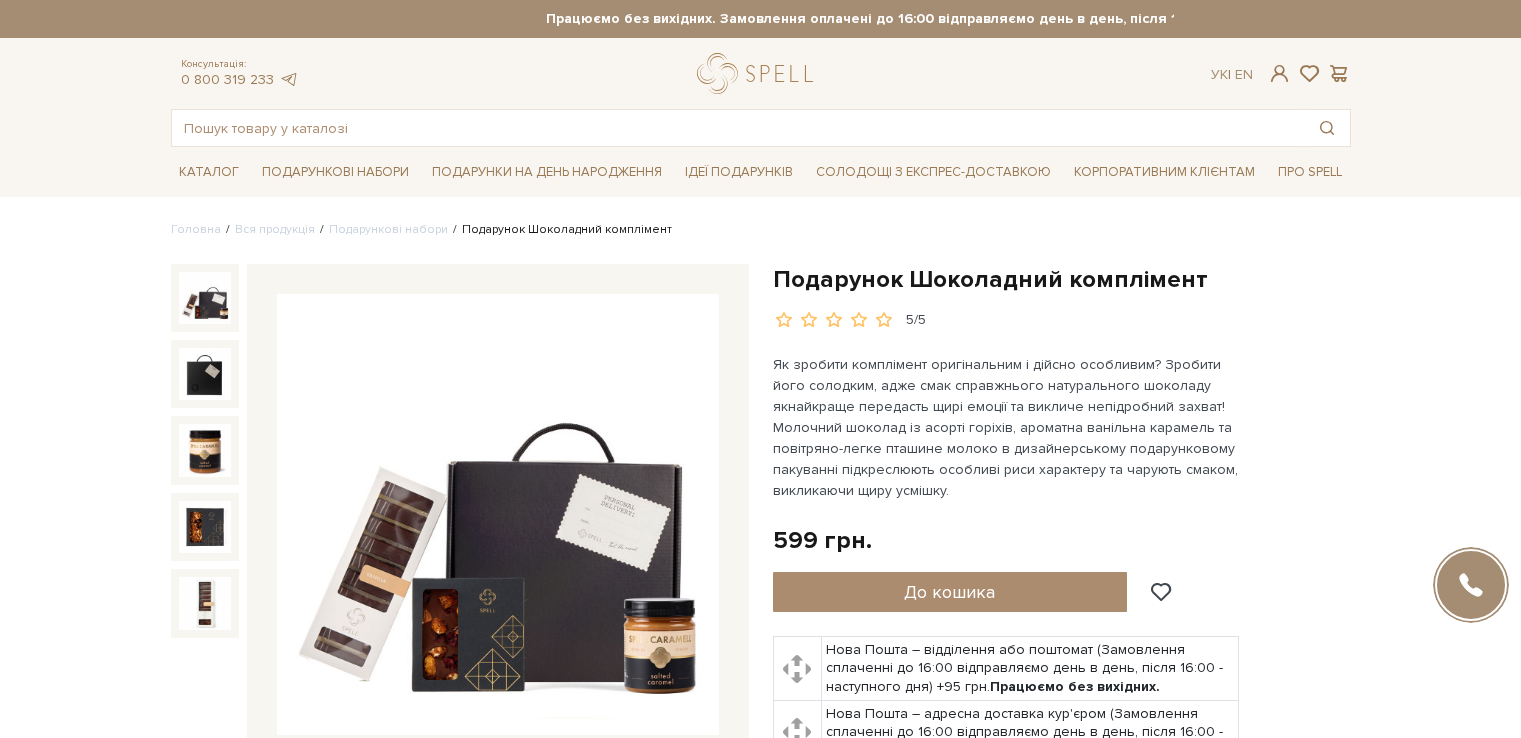 scroll, scrollTop: 0, scrollLeft: 0, axis: both 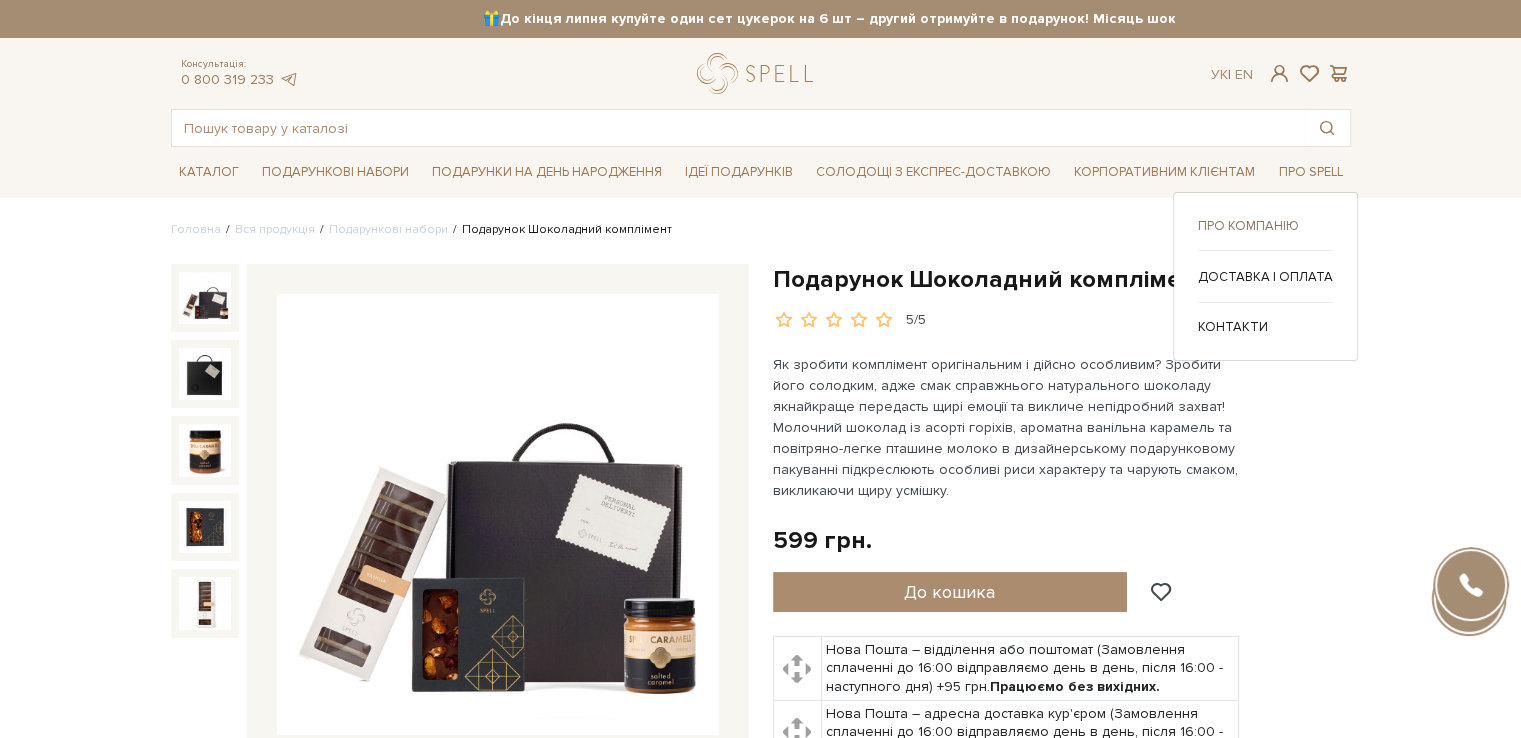 click on "Про компанію" at bounding box center [1265, 226] 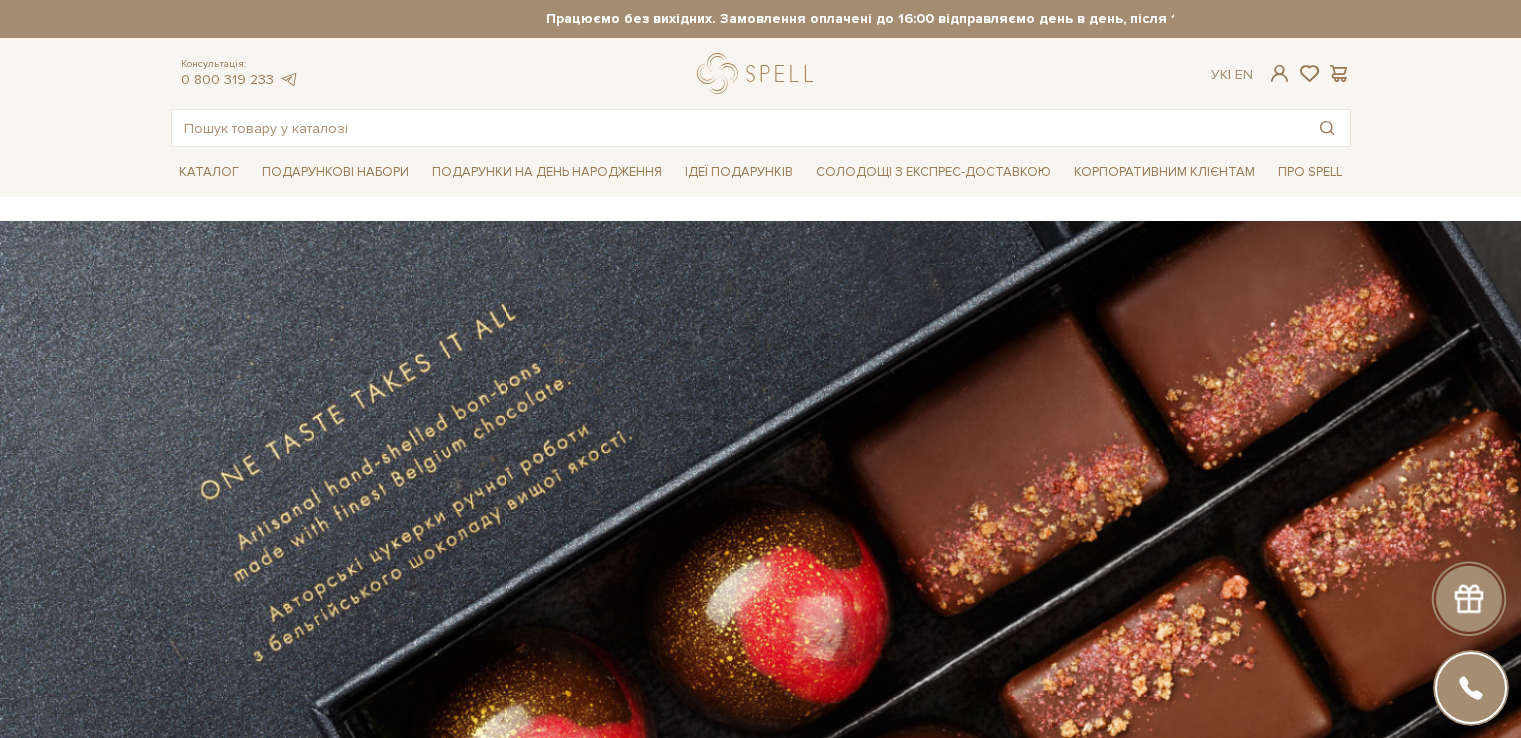 scroll, scrollTop: 0, scrollLeft: 0, axis: both 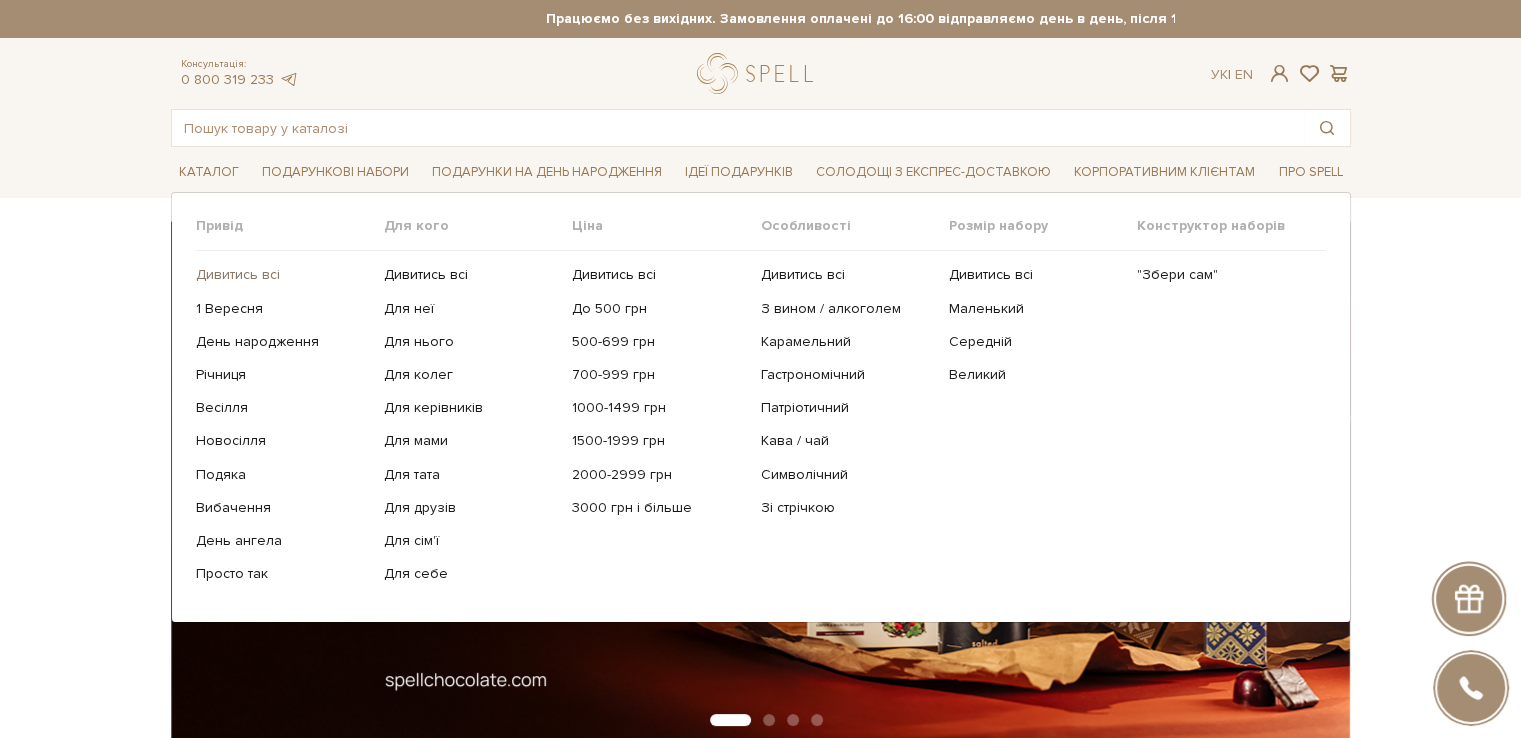 click on "Дивитись всі" at bounding box center [282, 275] 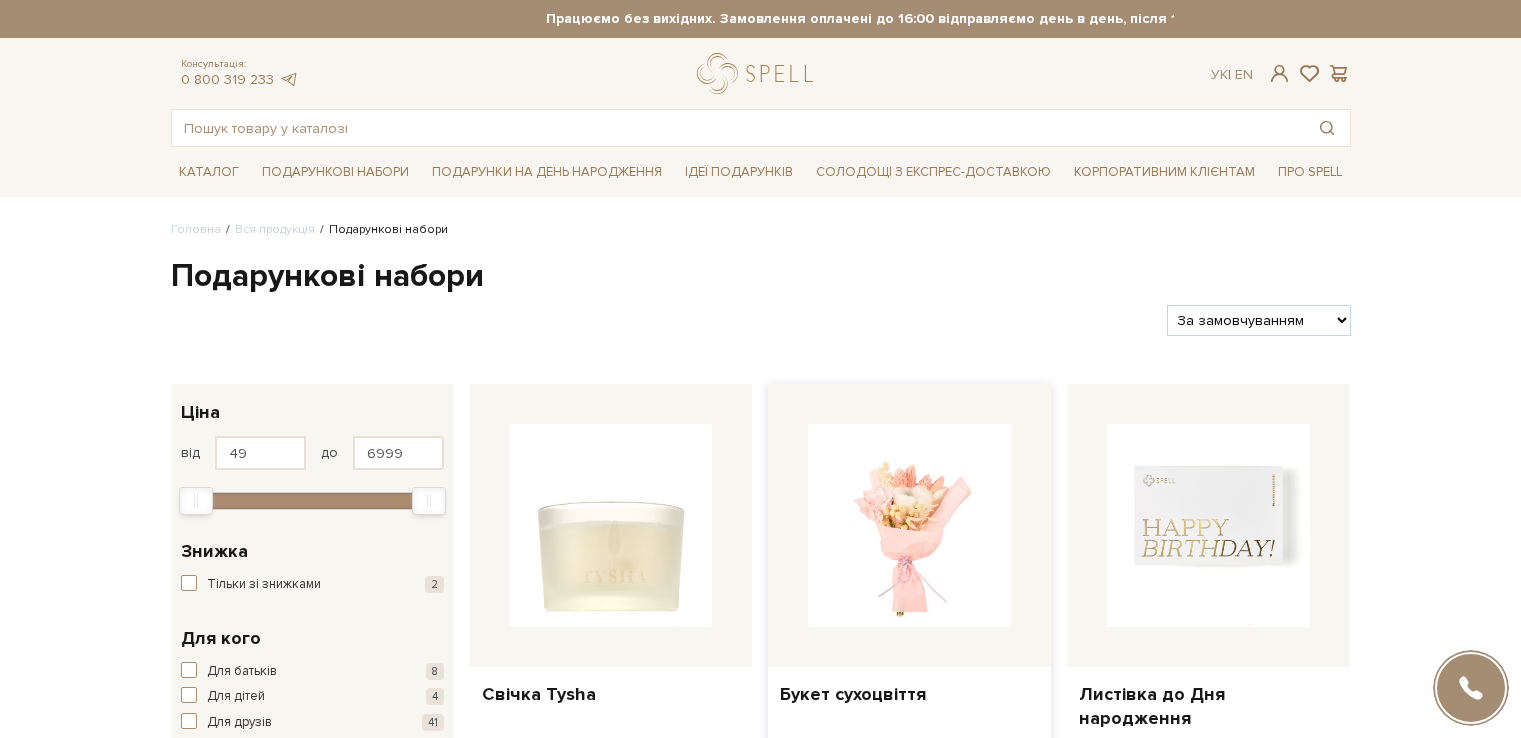 scroll, scrollTop: 0, scrollLeft: 0, axis: both 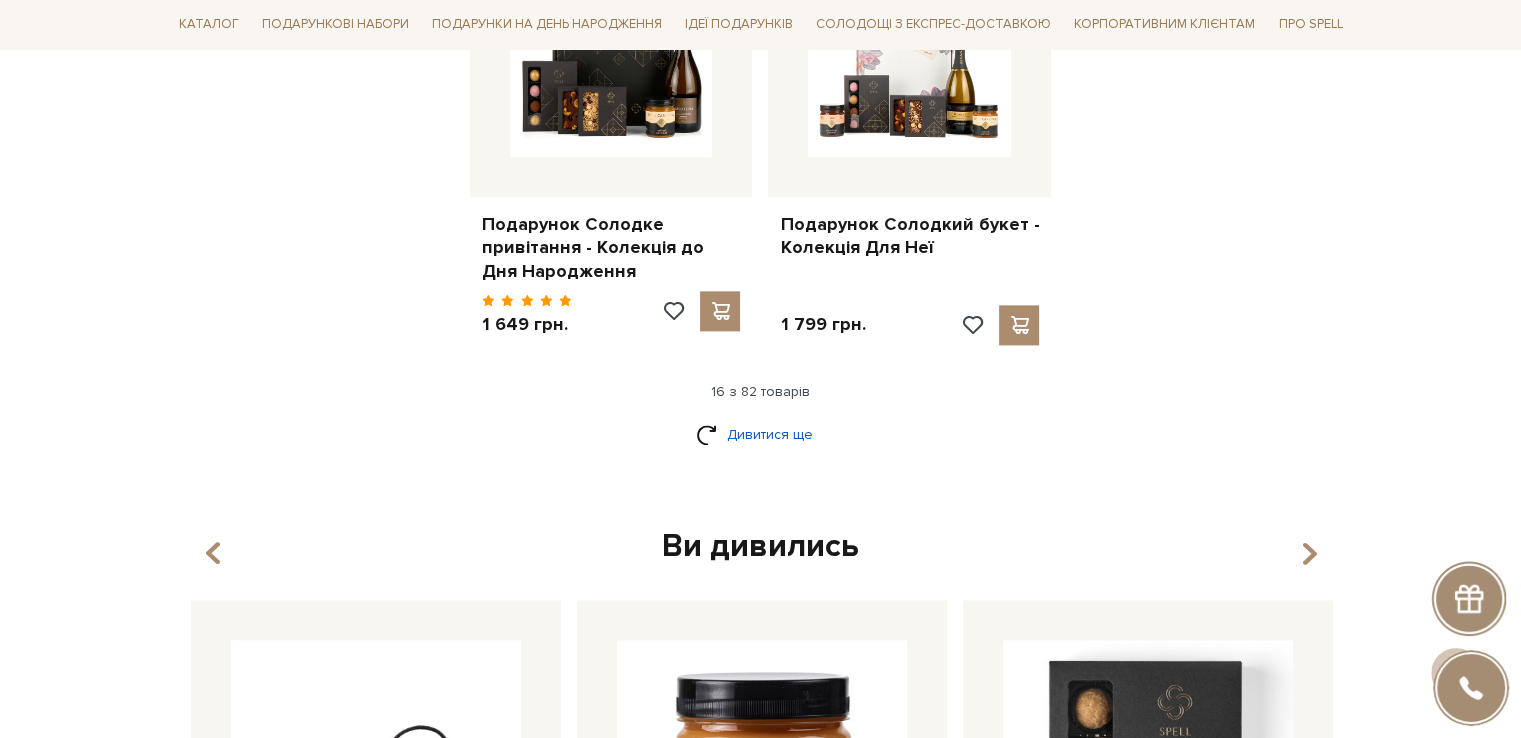 click on "Дивитися ще" at bounding box center [761, 434] 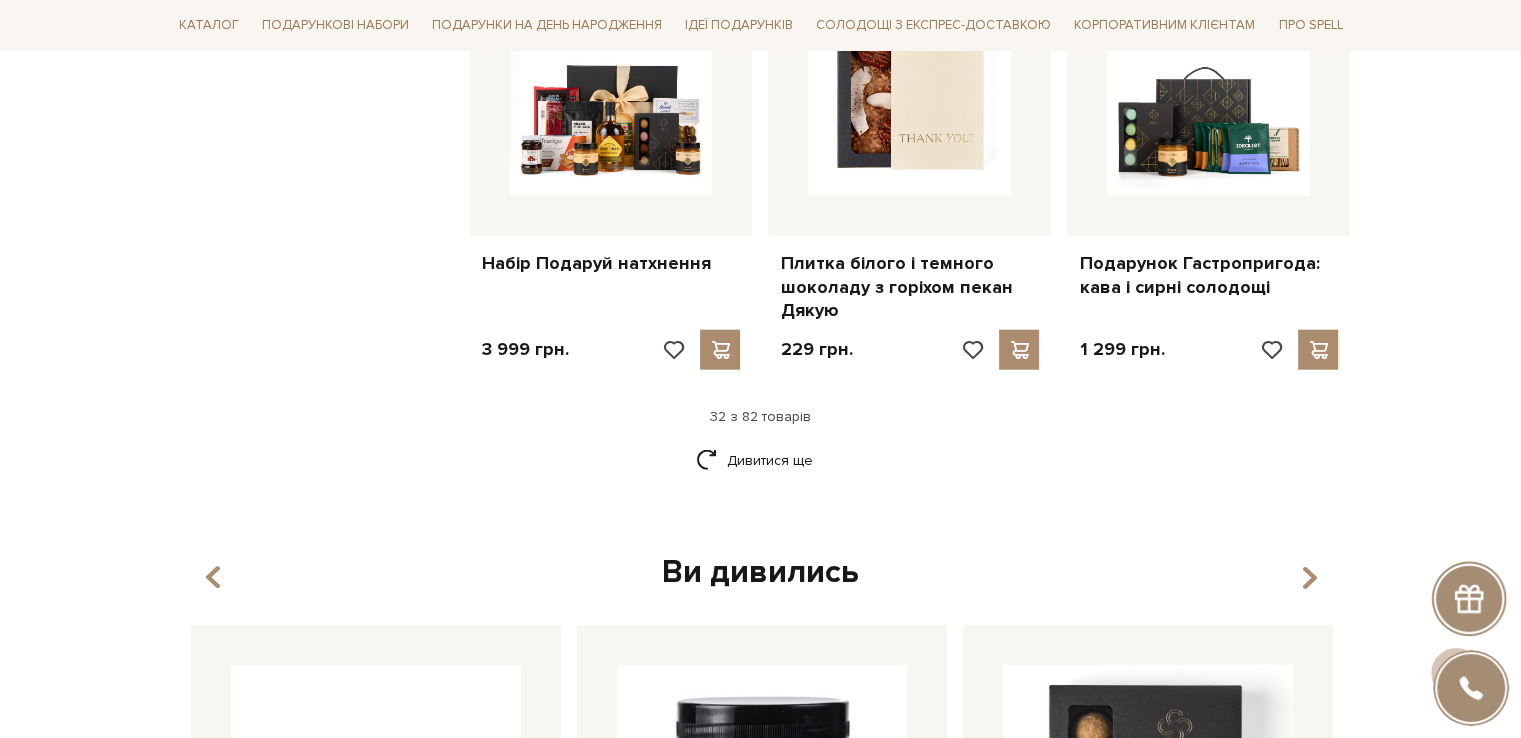 scroll, scrollTop: 4800, scrollLeft: 0, axis: vertical 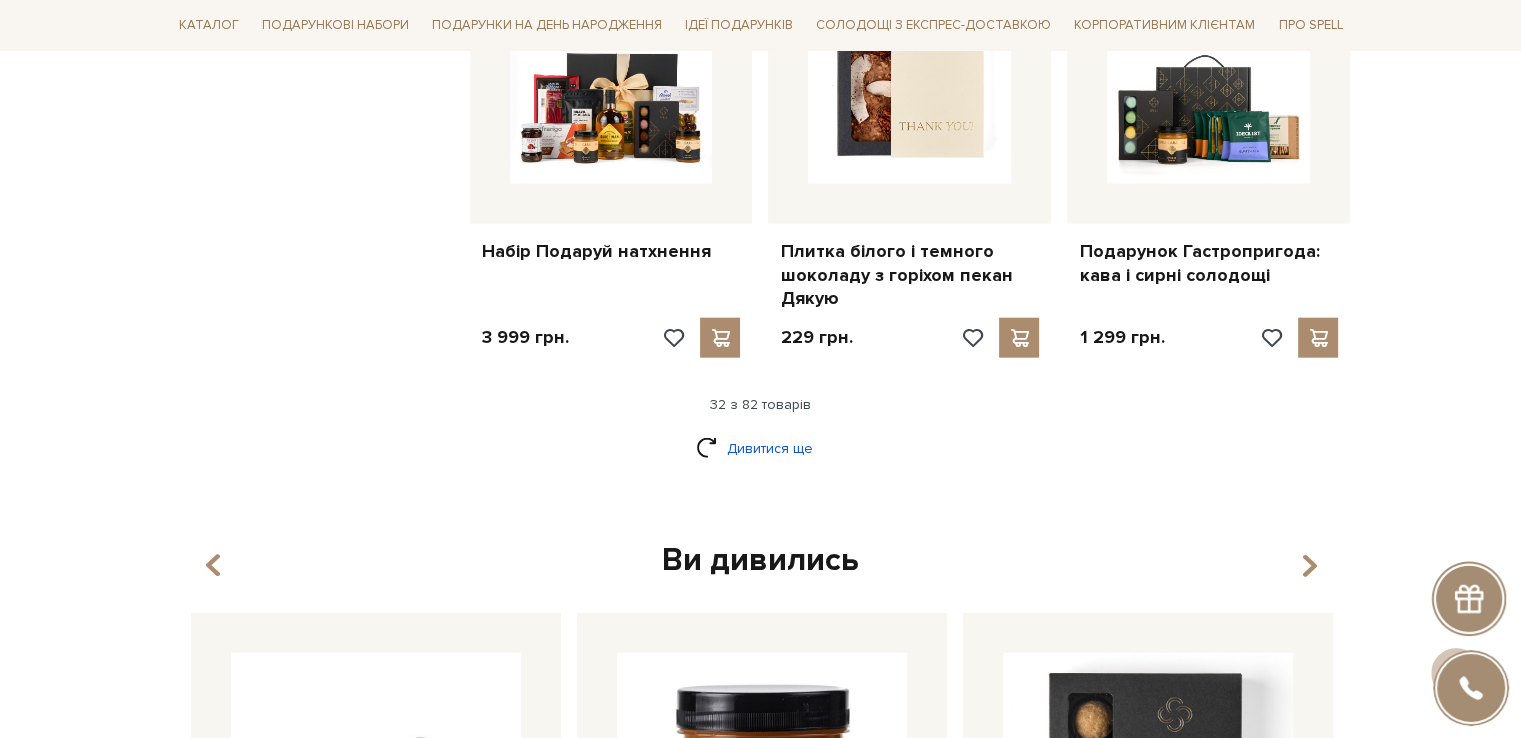 click on "Дивитися ще" at bounding box center (761, 448) 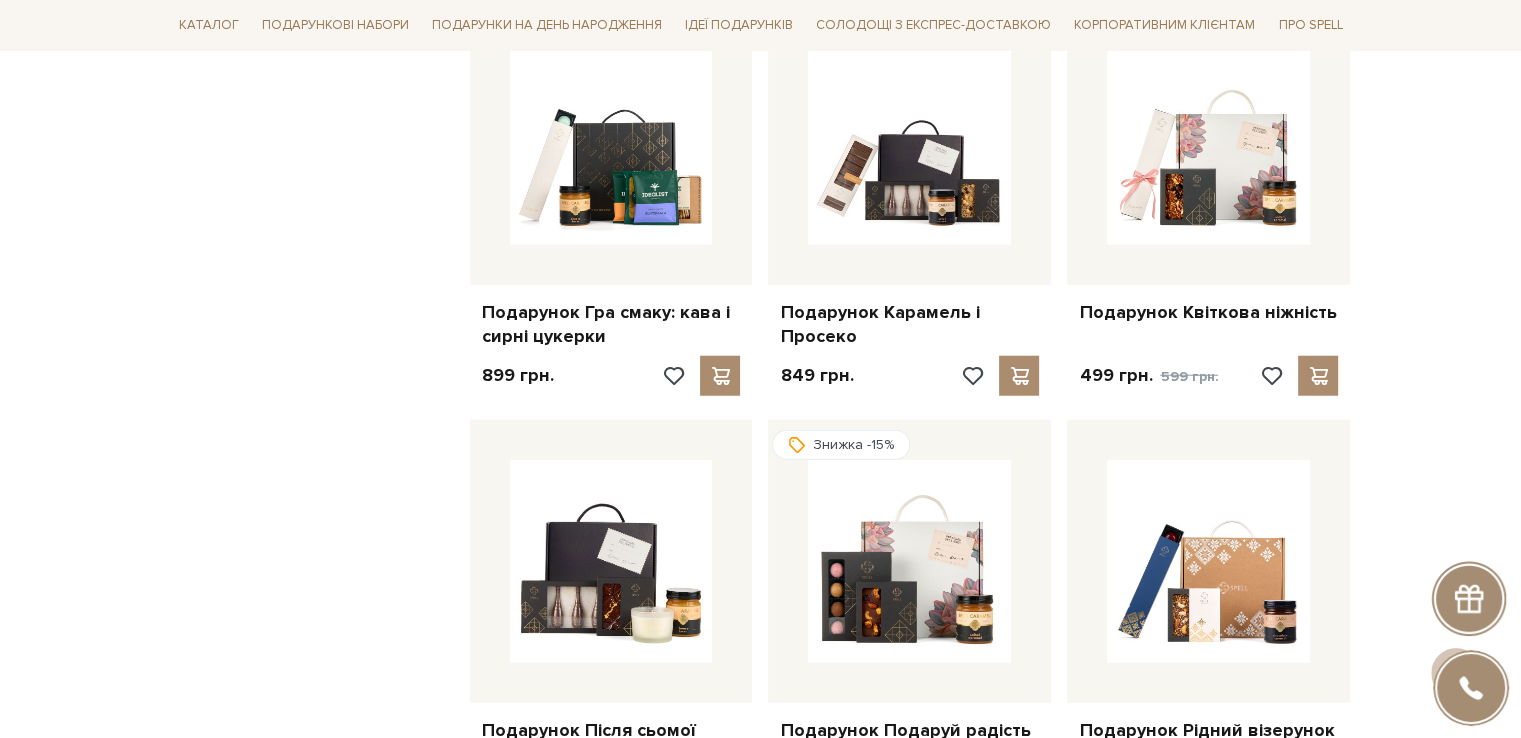 scroll, scrollTop: 5300, scrollLeft: 0, axis: vertical 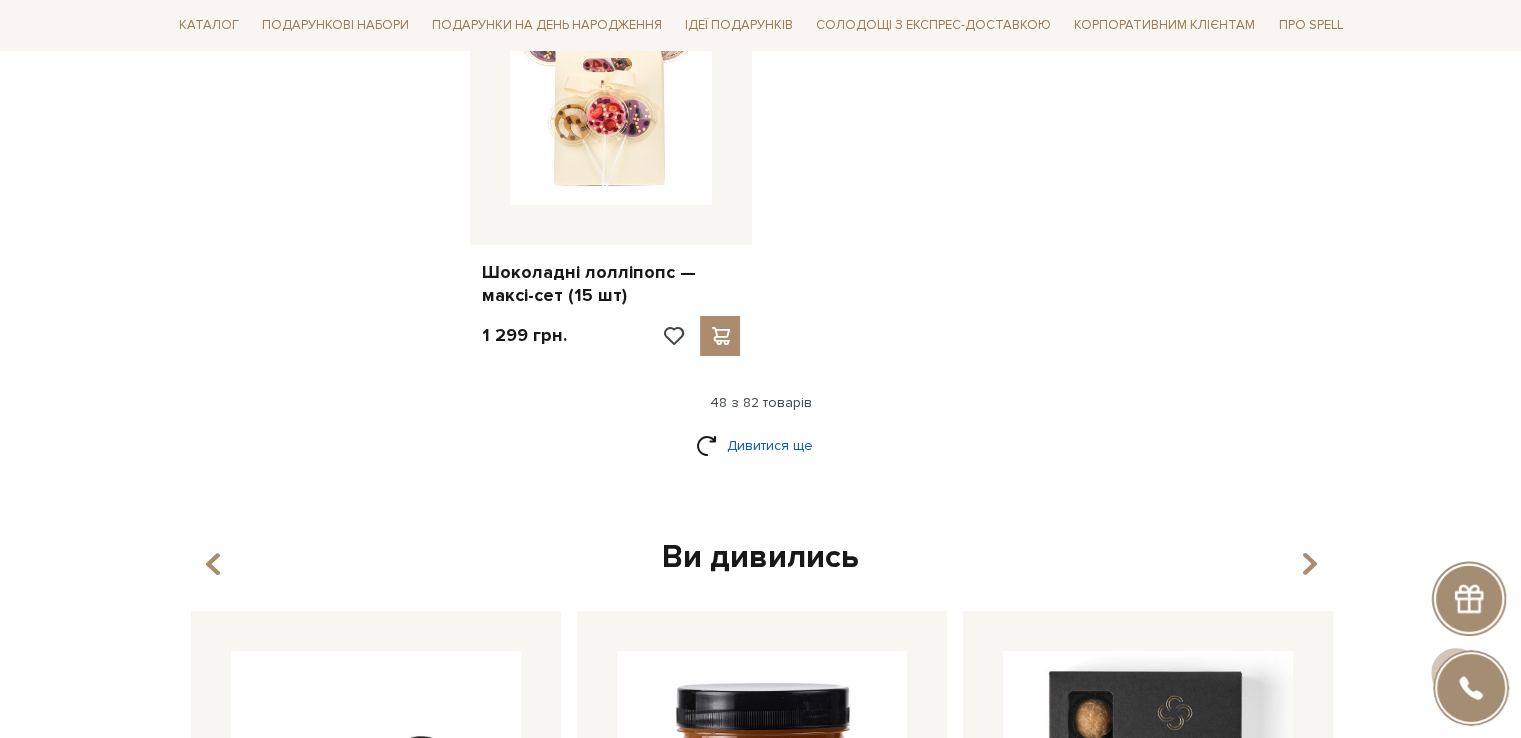 click on "Дивитися ще" at bounding box center (761, 445) 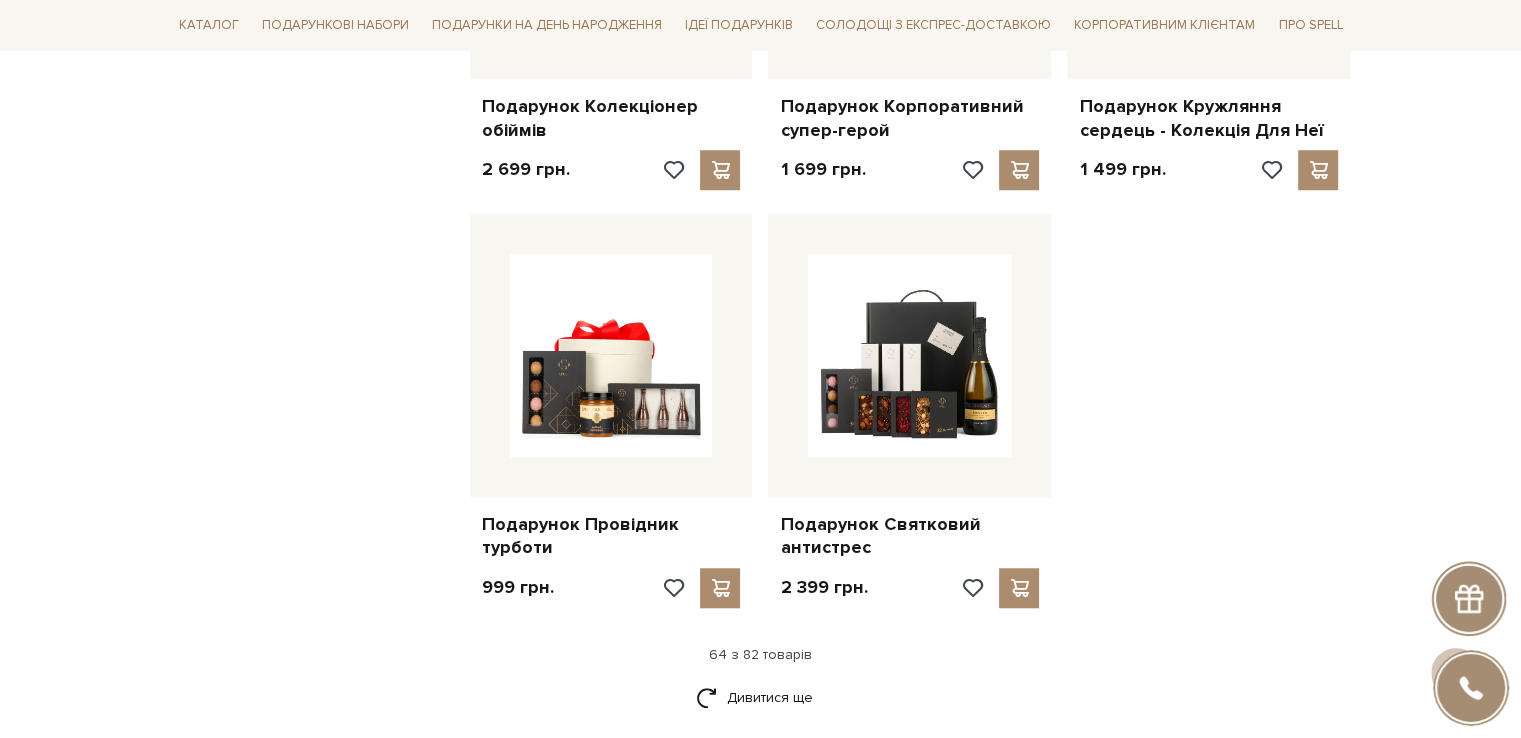 scroll, scrollTop: 9200, scrollLeft: 0, axis: vertical 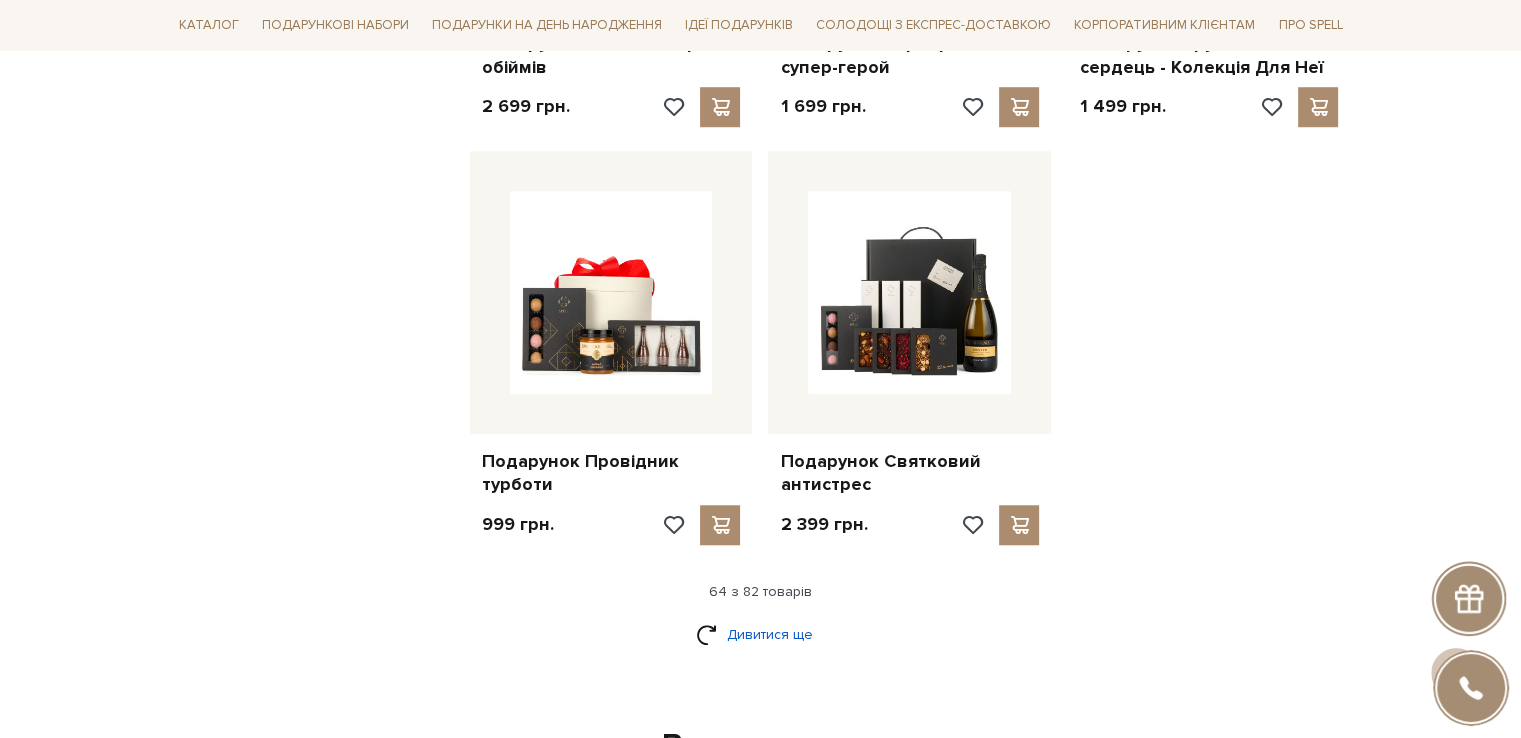 click on "Дивитися ще" at bounding box center (761, 634) 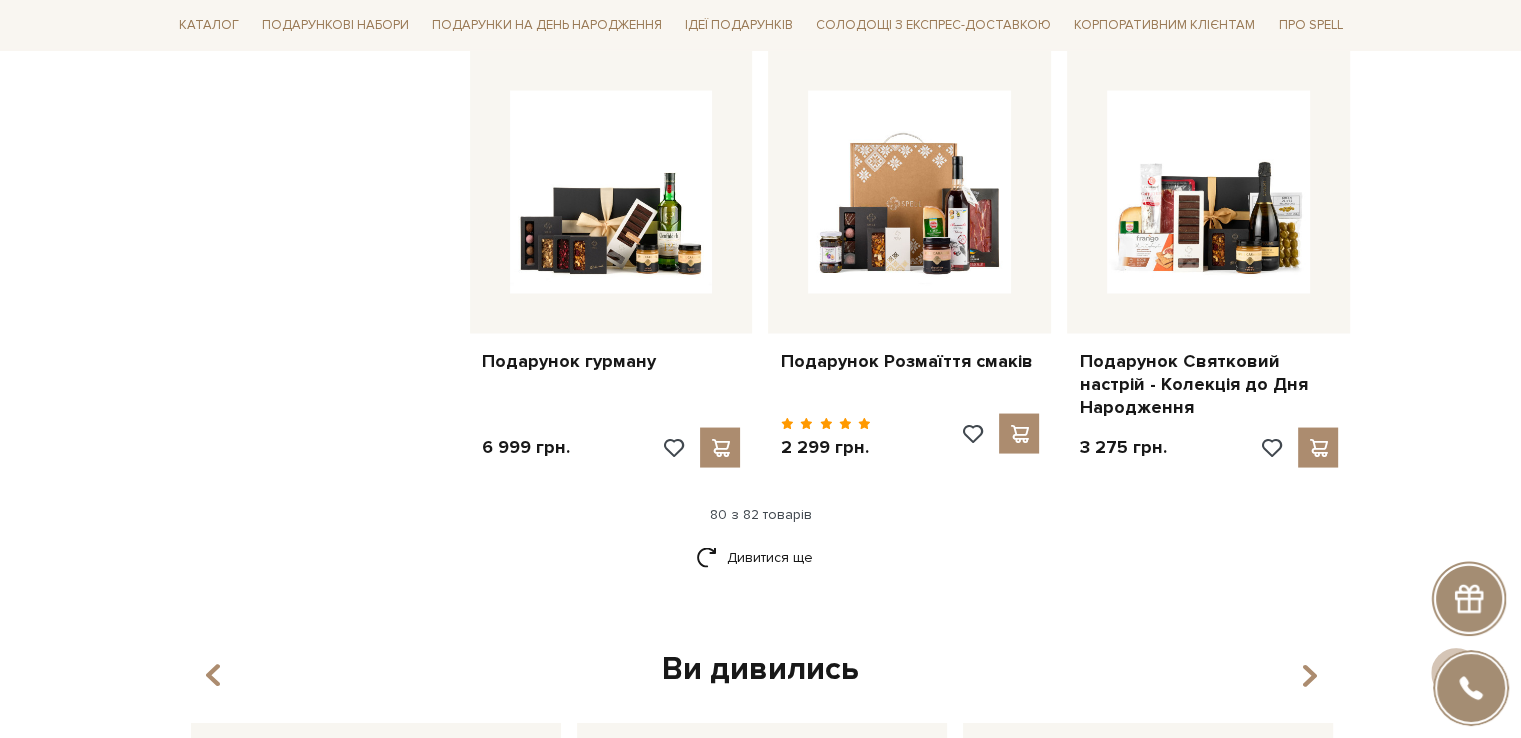 scroll, scrollTop: 11500, scrollLeft: 0, axis: vertical 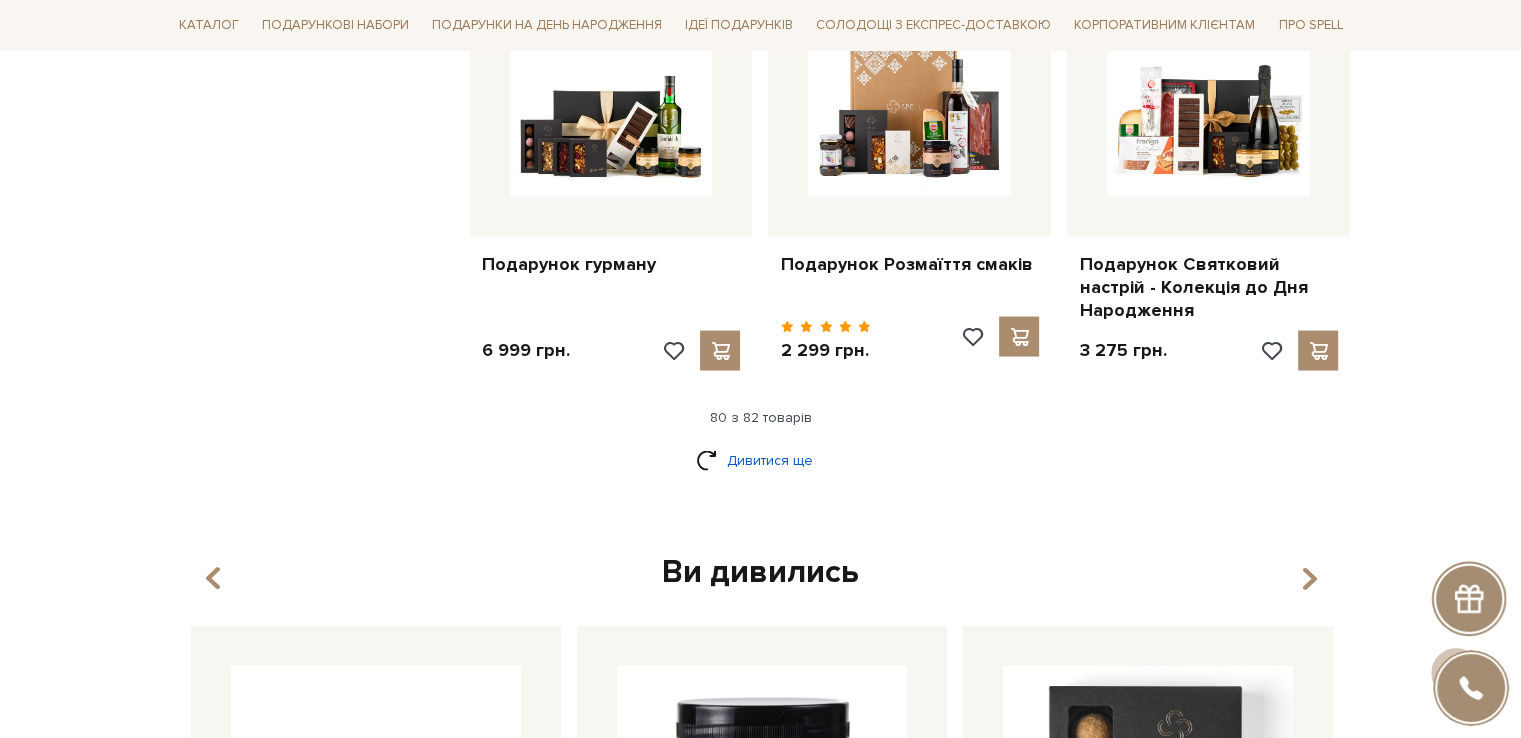 click on "Дивитися ще" at bounding box center [761, 460] 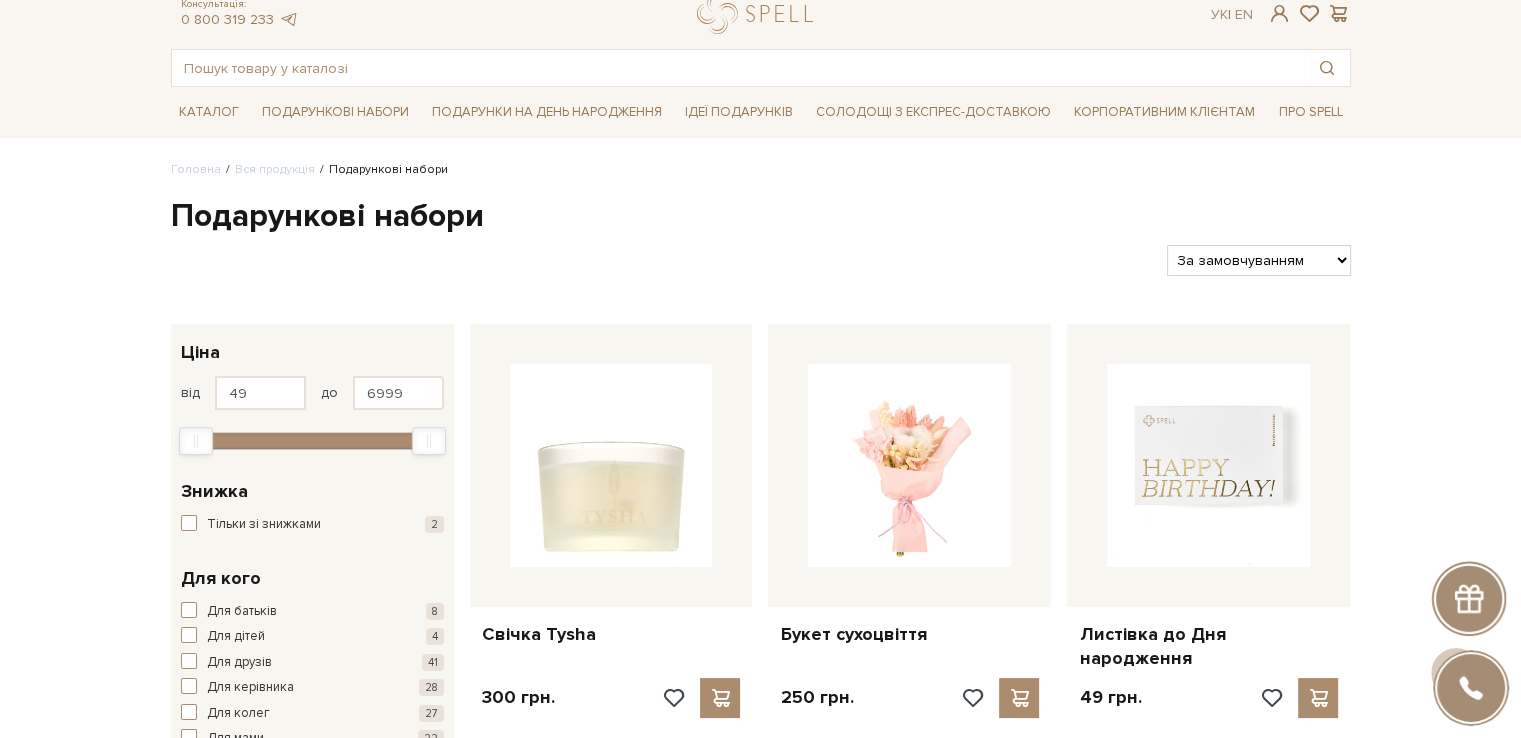 scroll, scrollTop: 0, scrollLeft: 0, axis: both 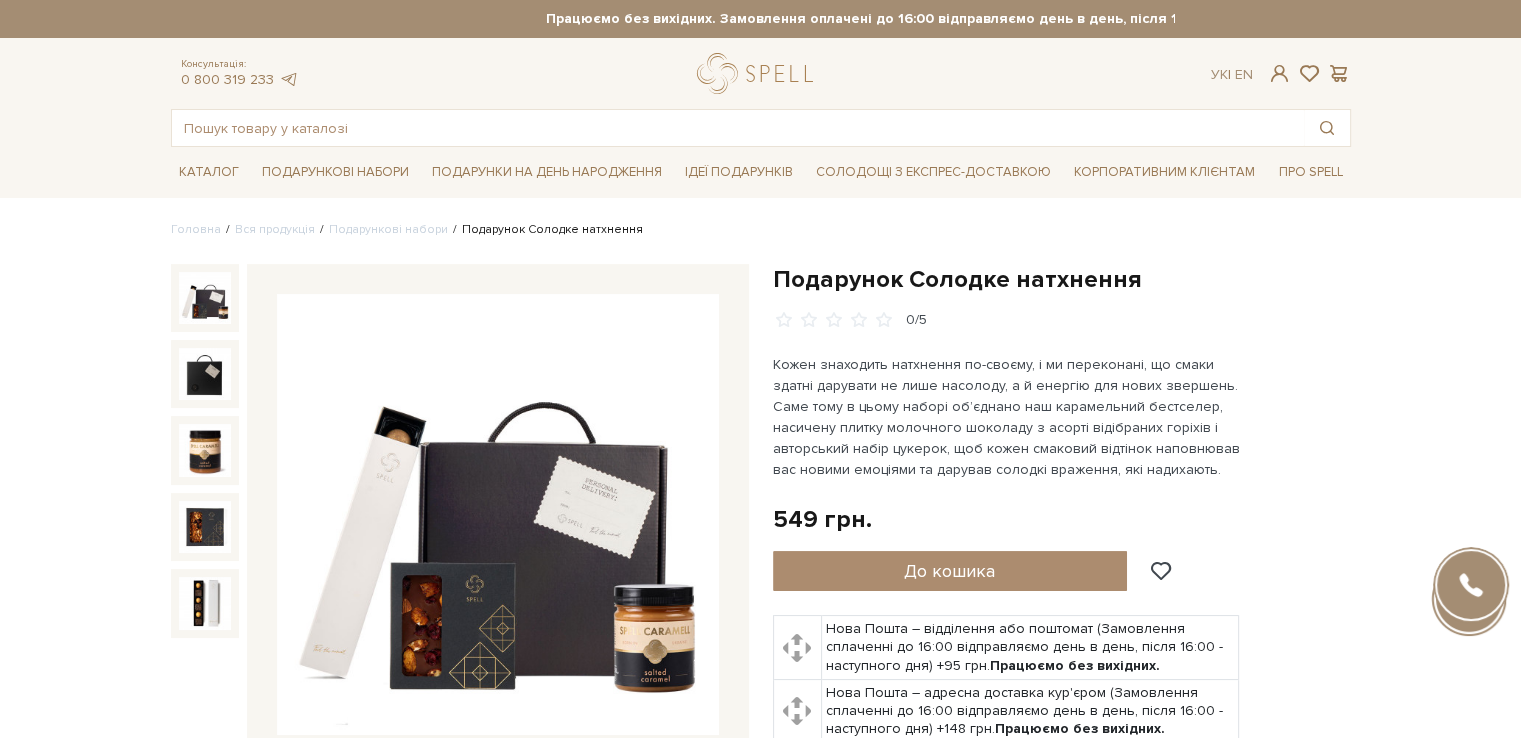 click at bounding box center (498, 515) 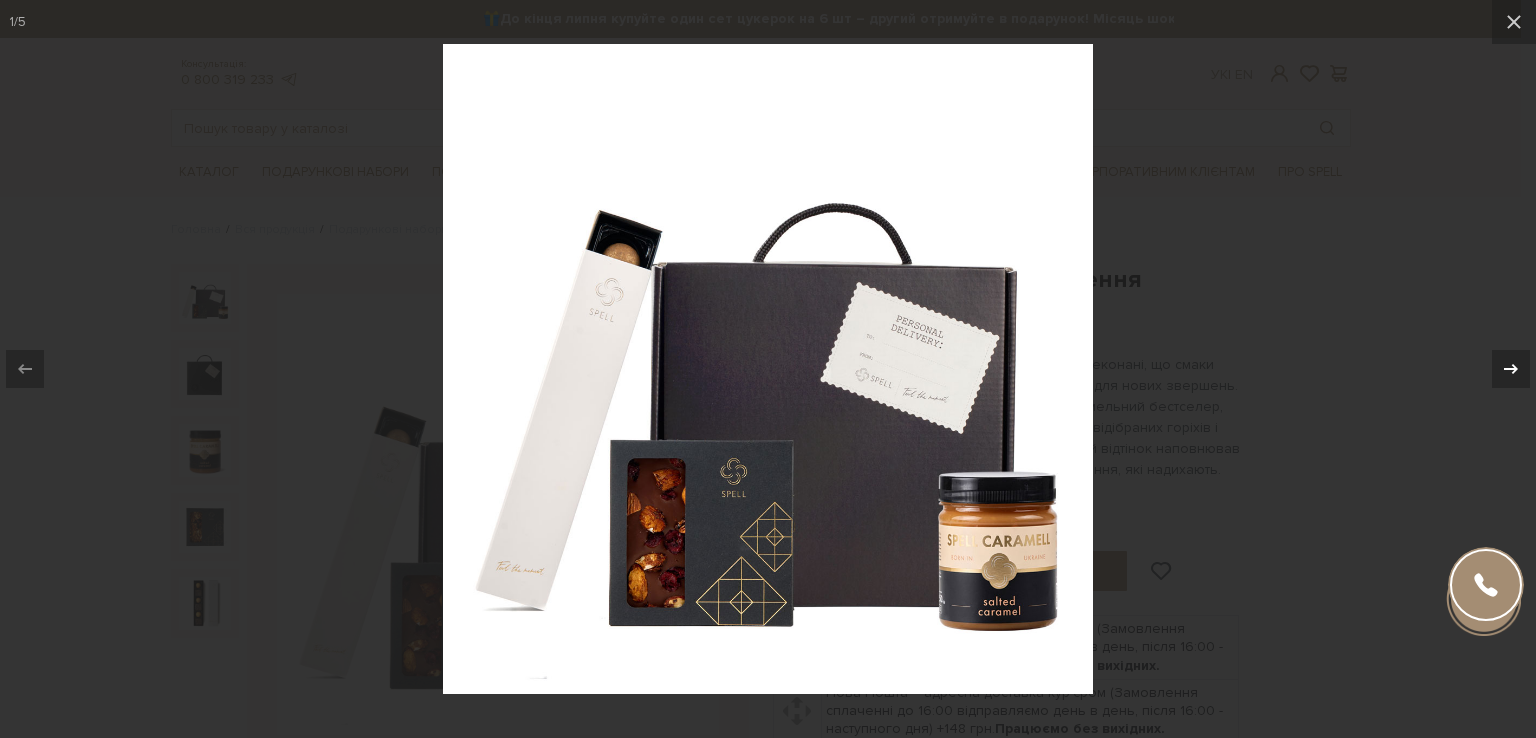 click 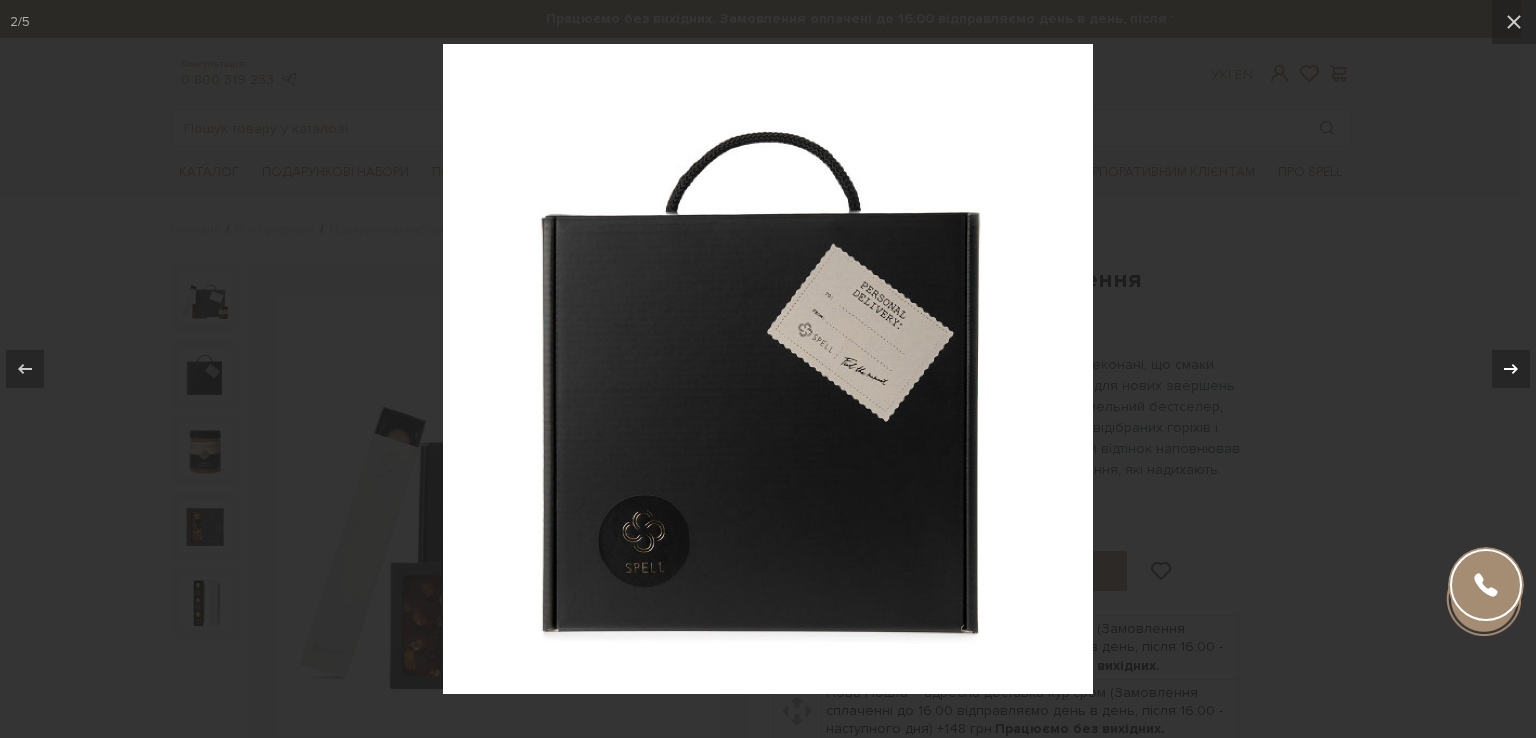 click 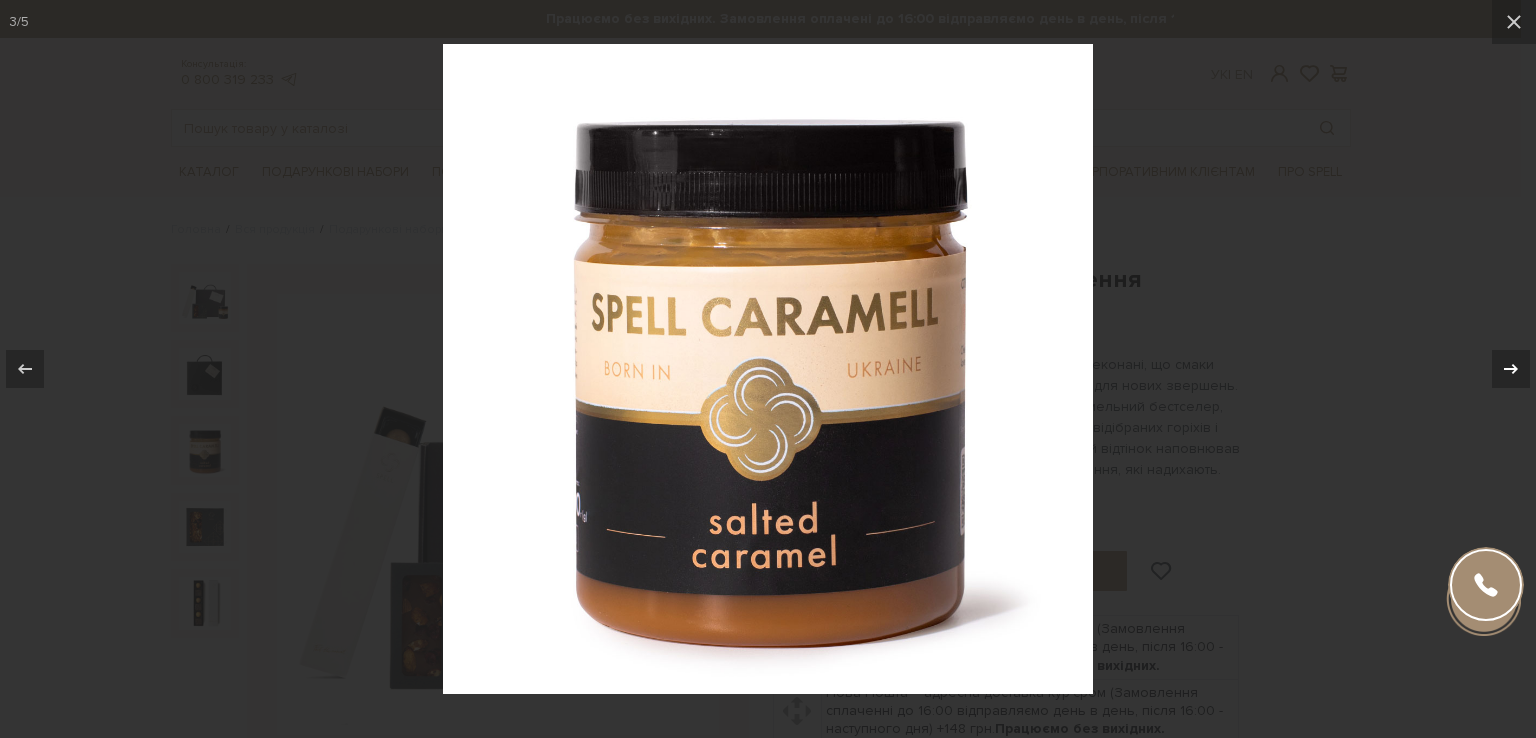 click 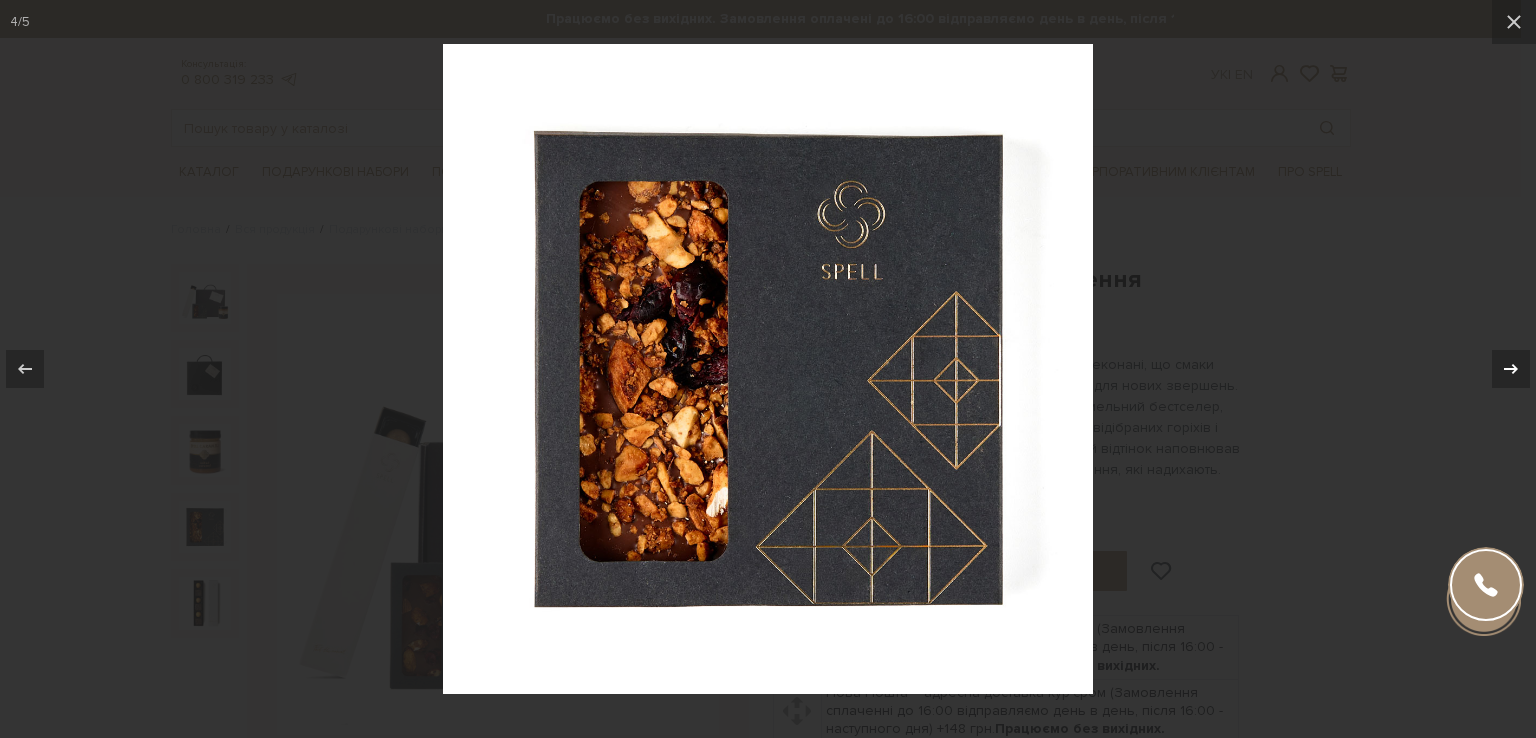 click 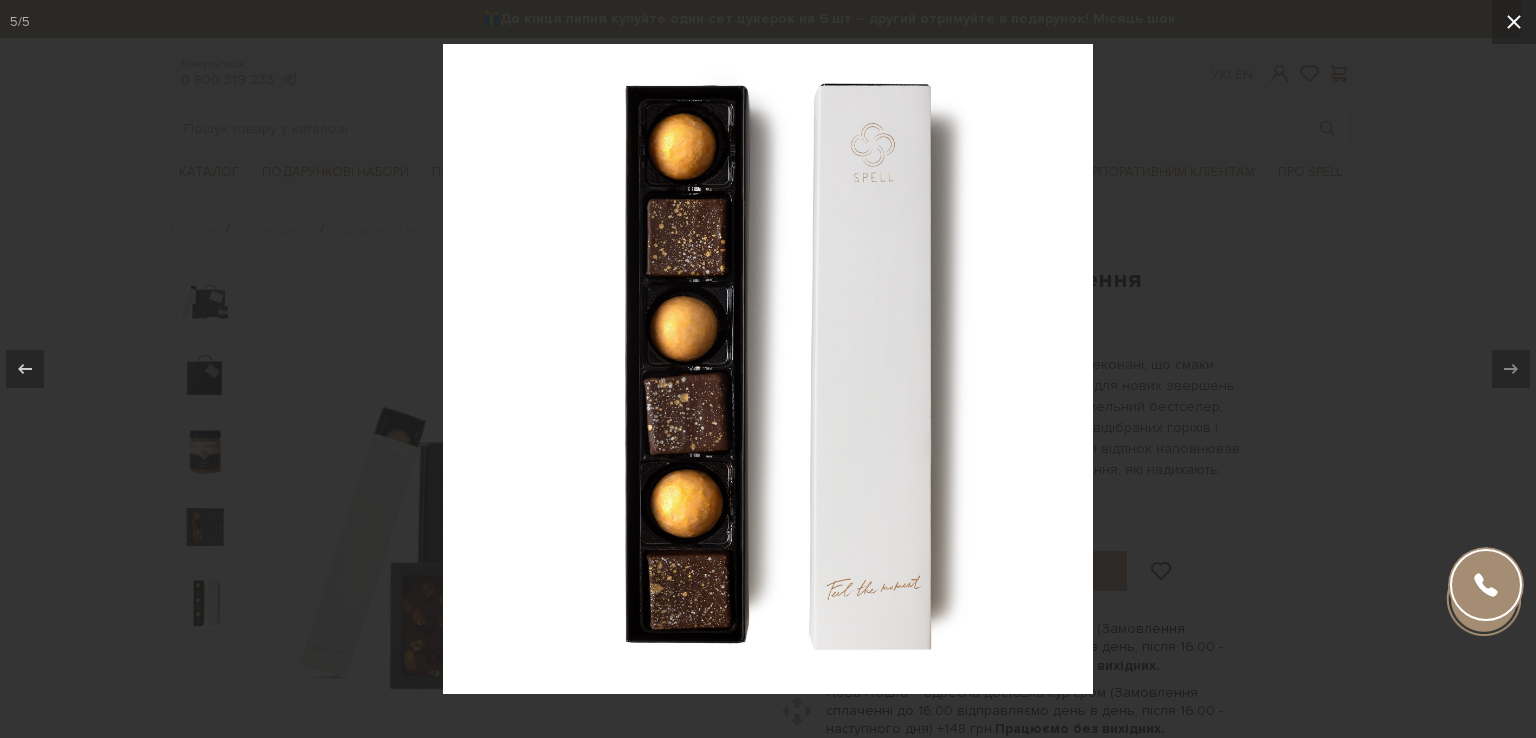 click 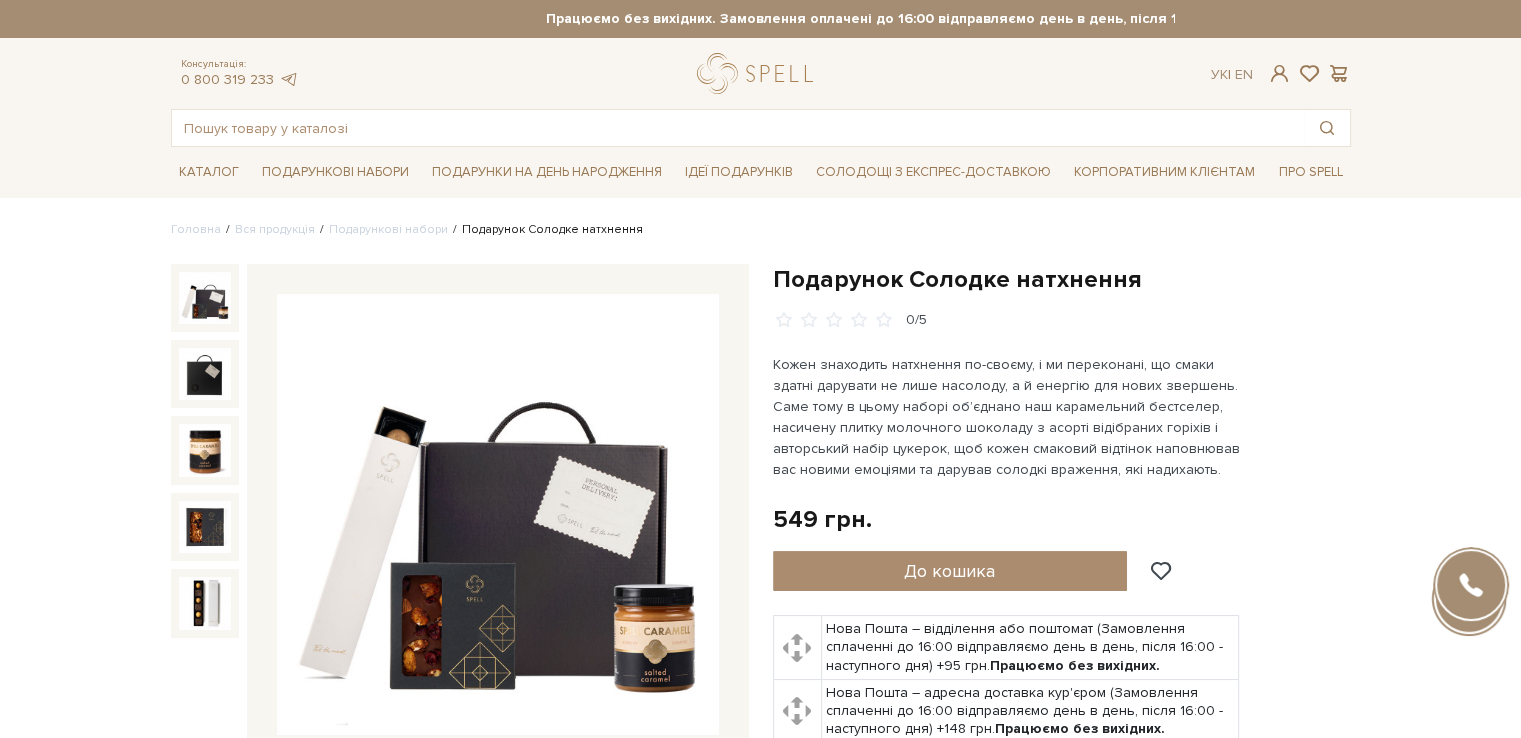 click at bounding box center (498, 515) 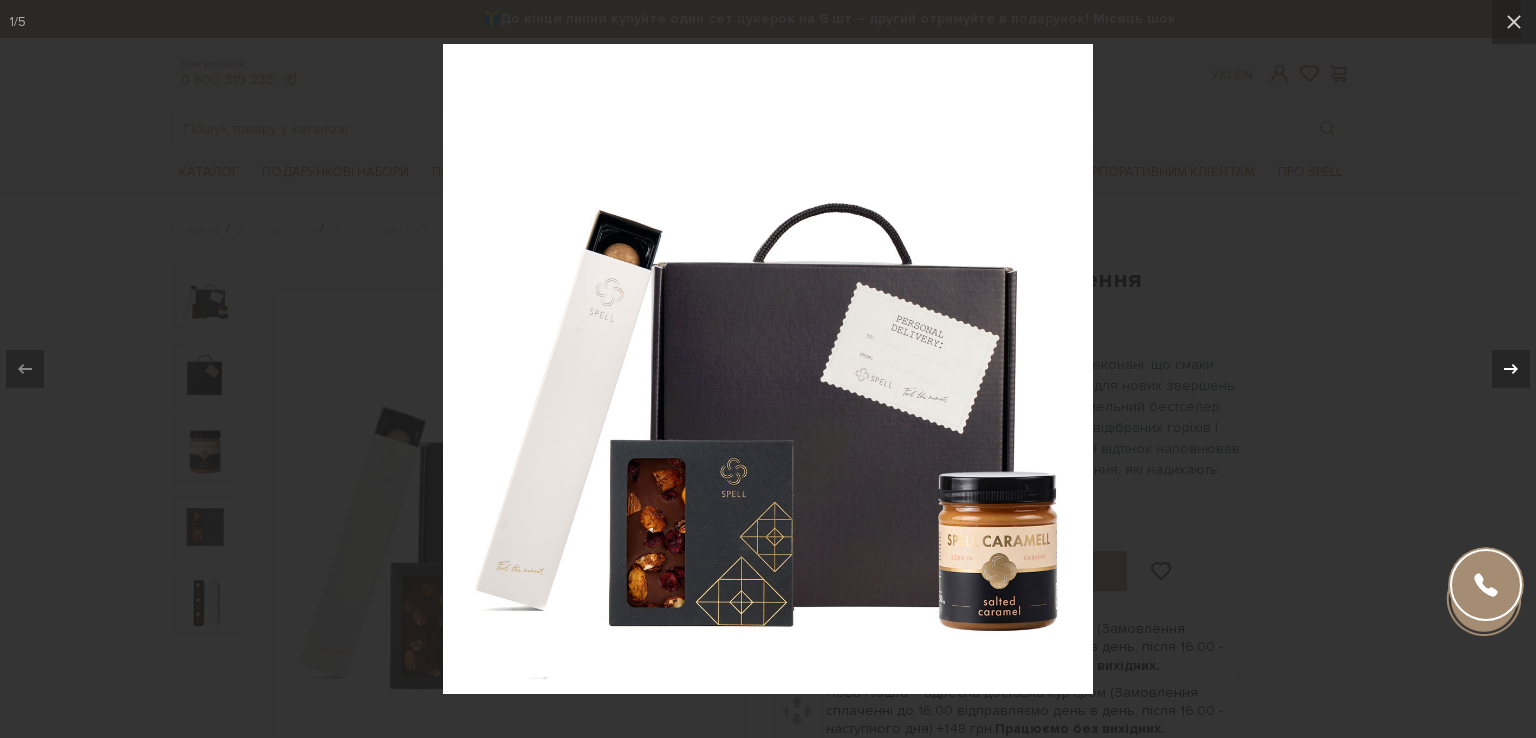 click 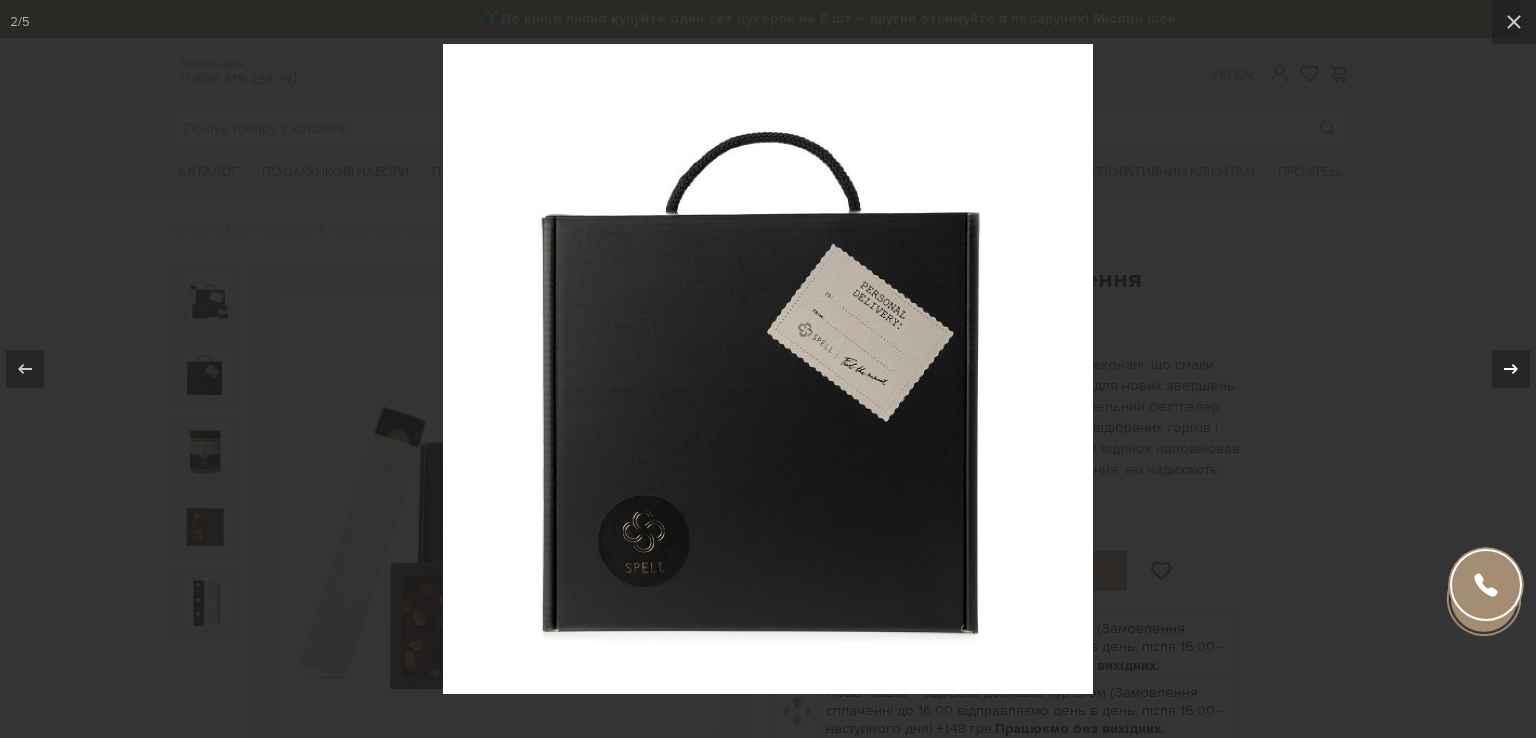 click 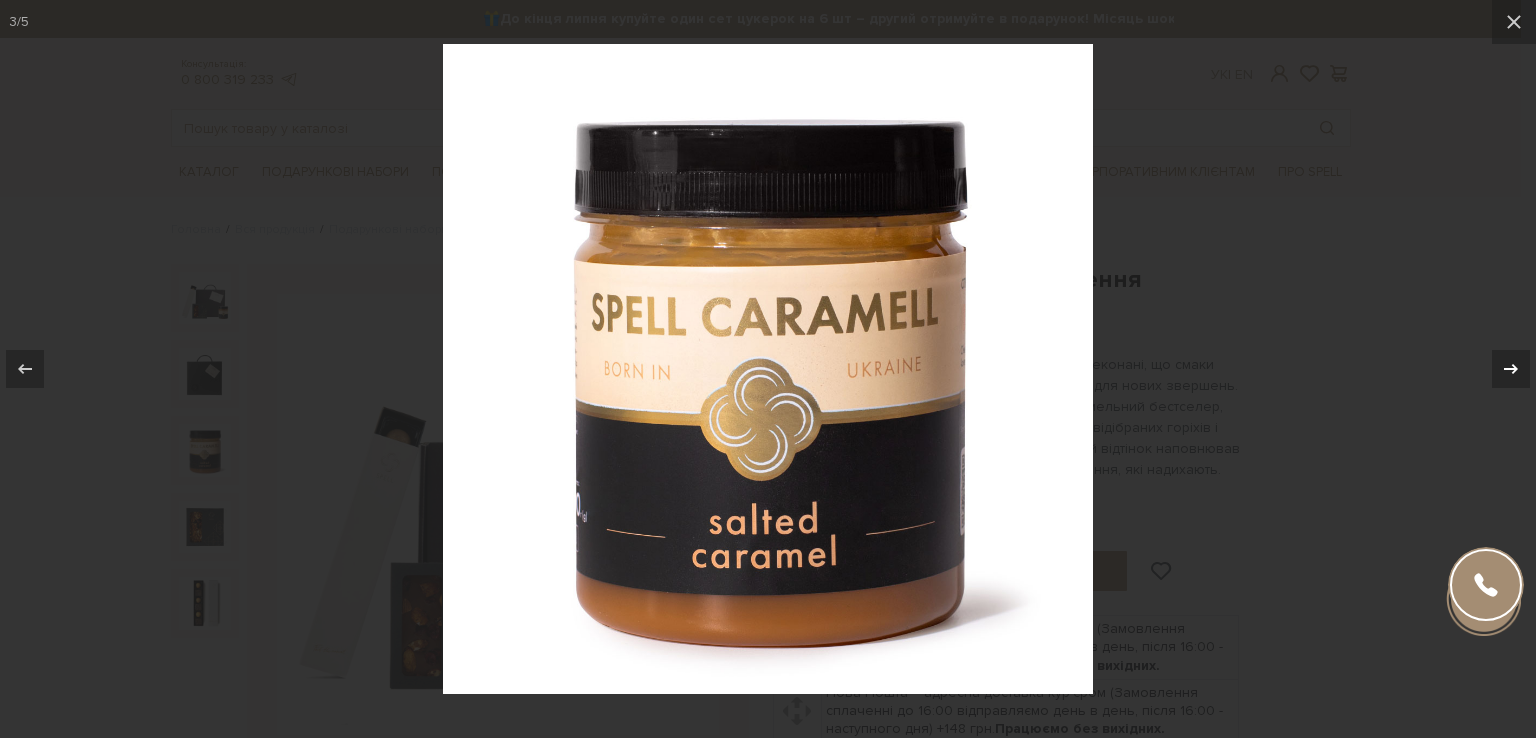 click 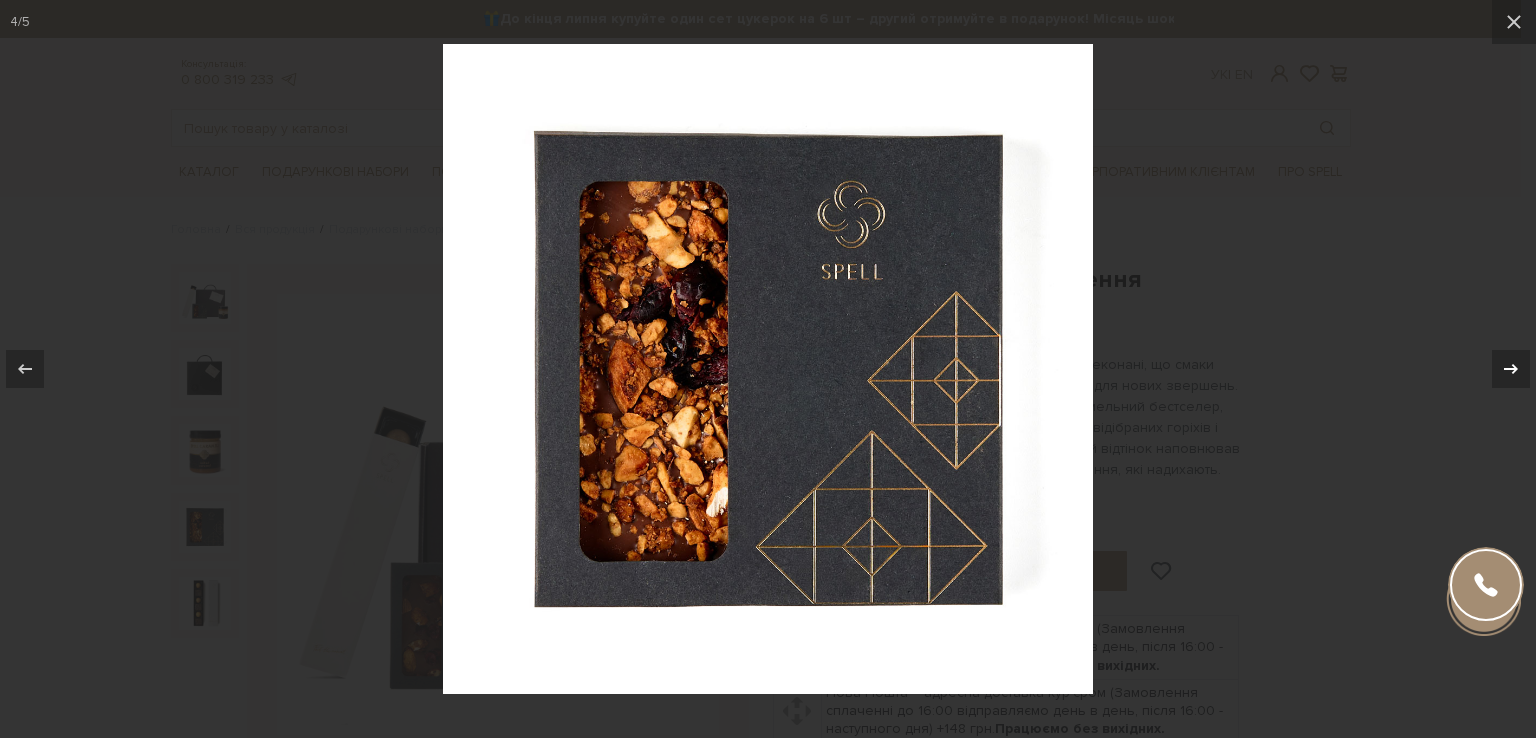 click 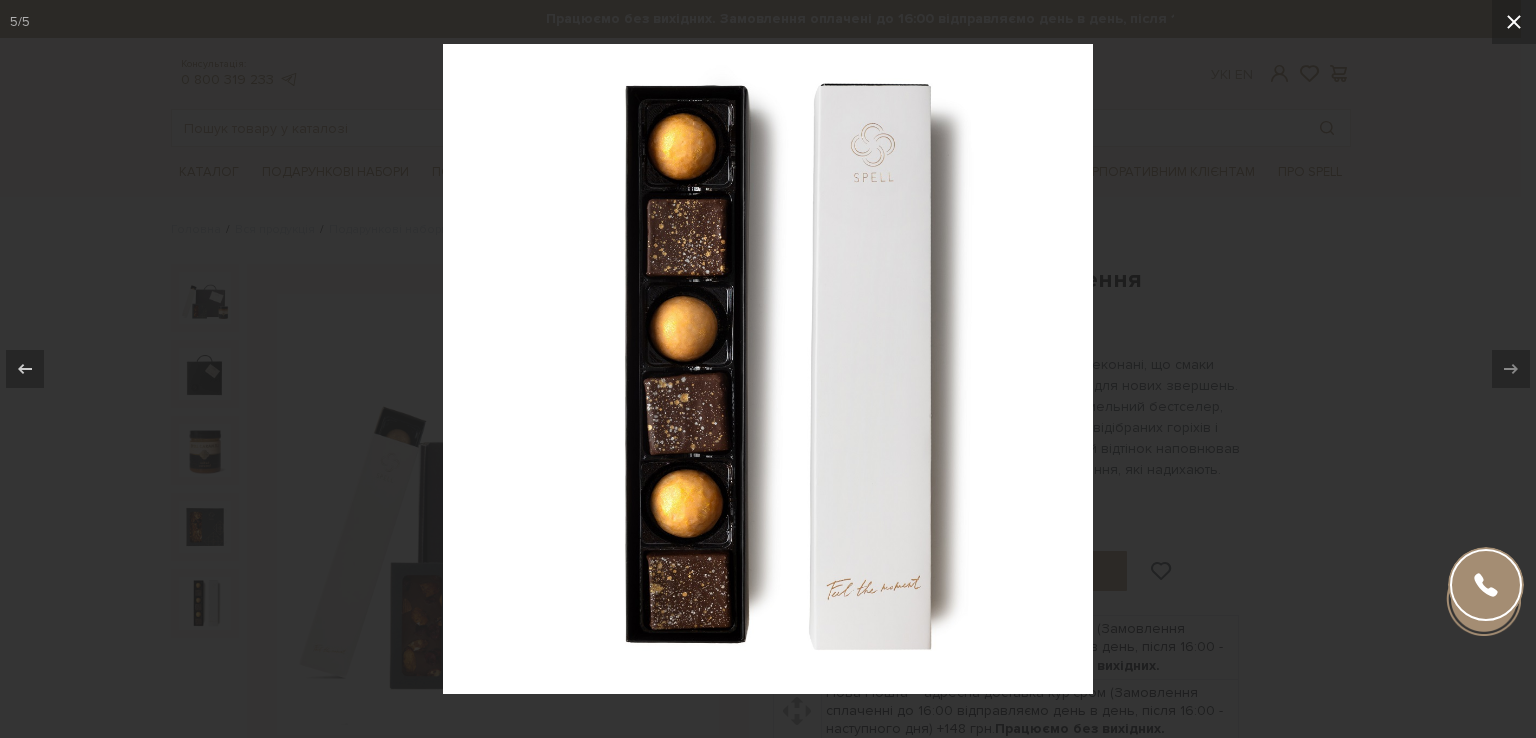 click 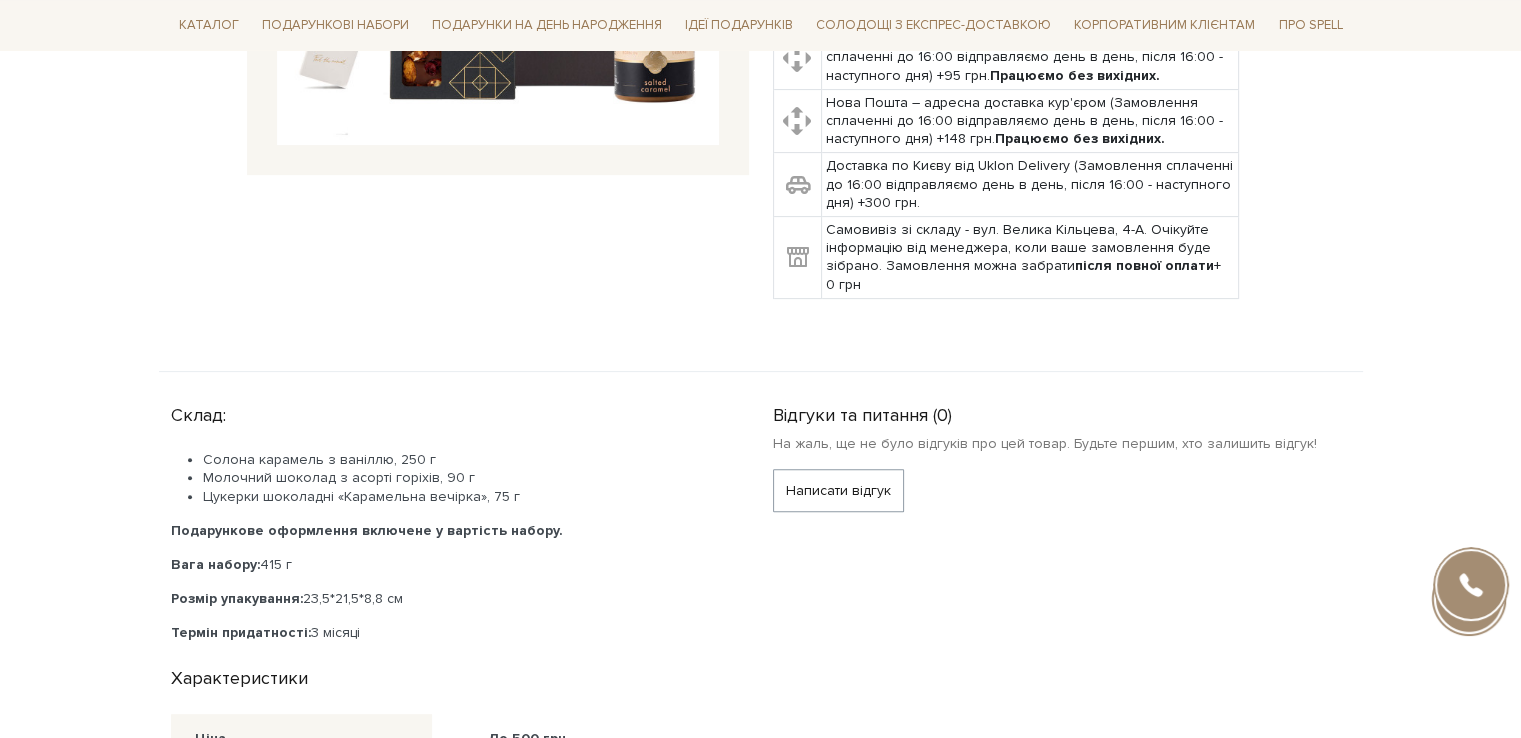 scroll, scrollTop: 600, scrollLeft: 0, axis: vertical 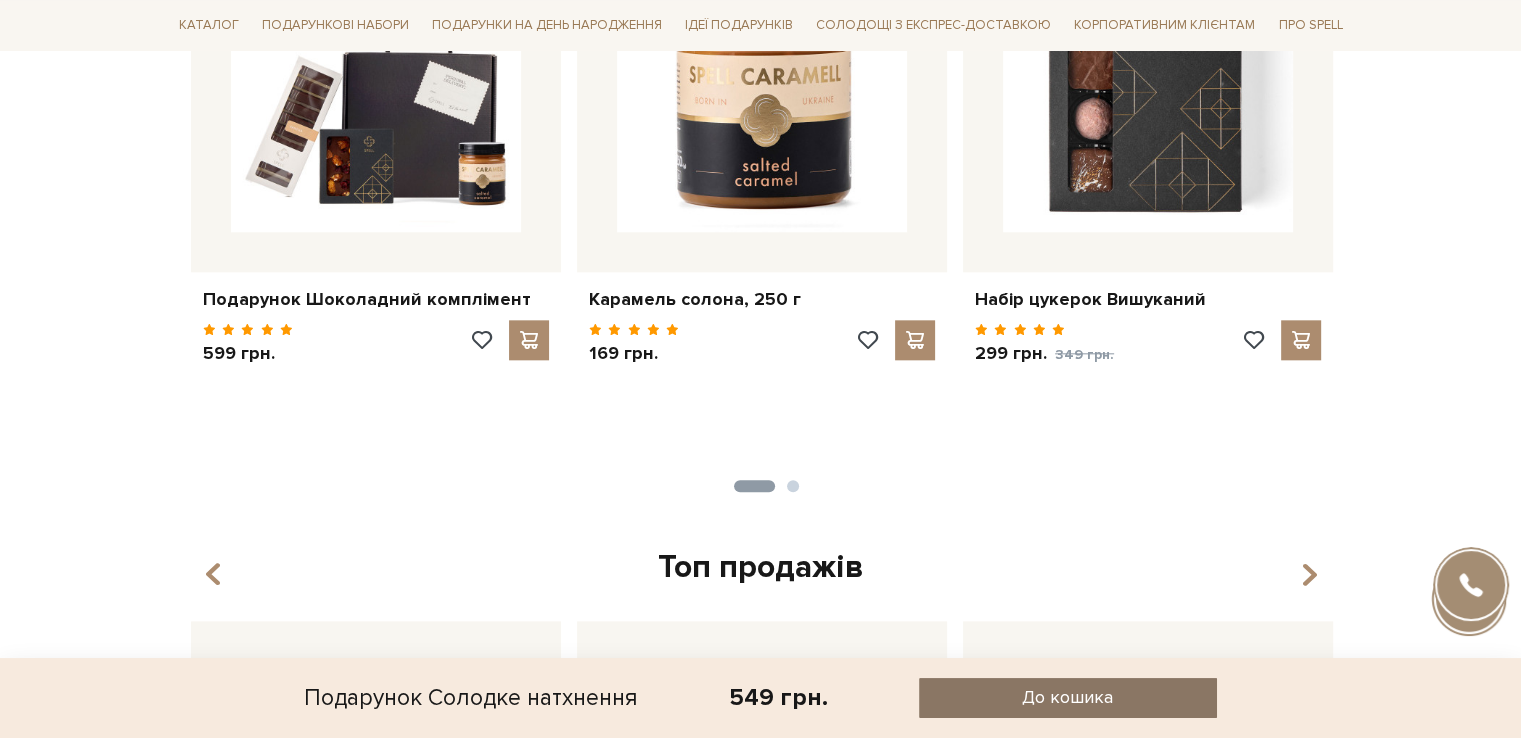 click on "До кошика" at bounding box center [1067, 697] 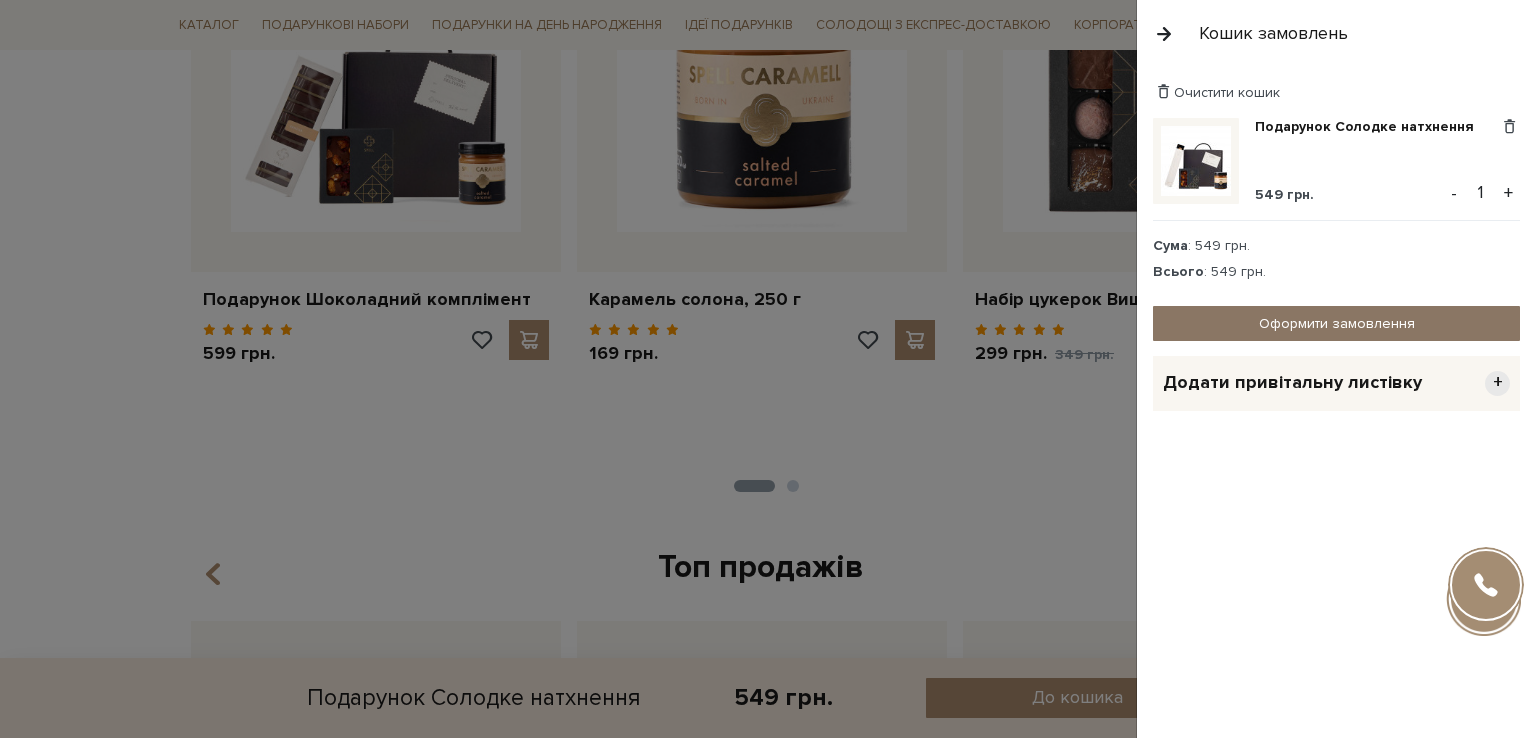 click on "Оформити замовлення" at bounding box center (1336, 323) 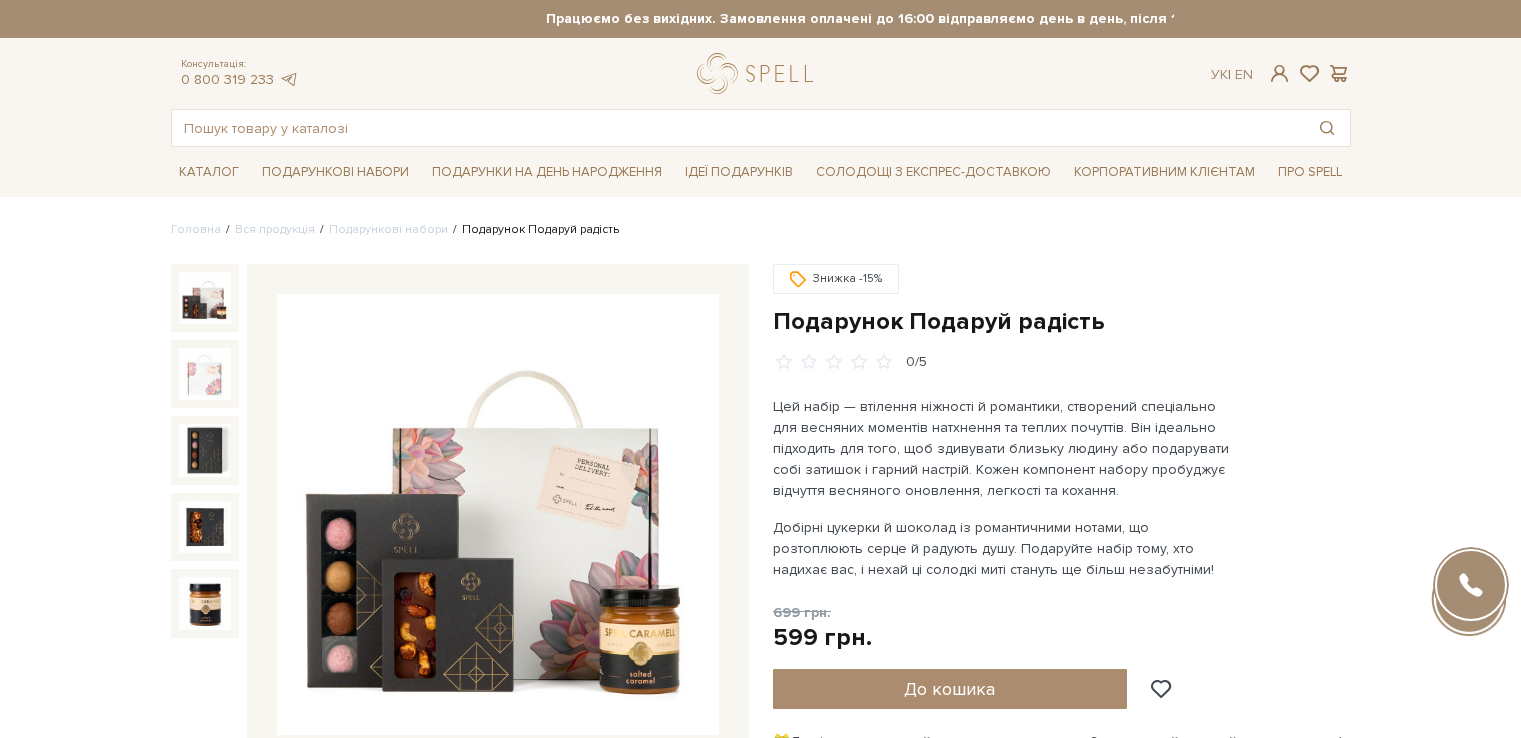 scroll, scrollTop: 0, scrollLeft: 0, axis: both 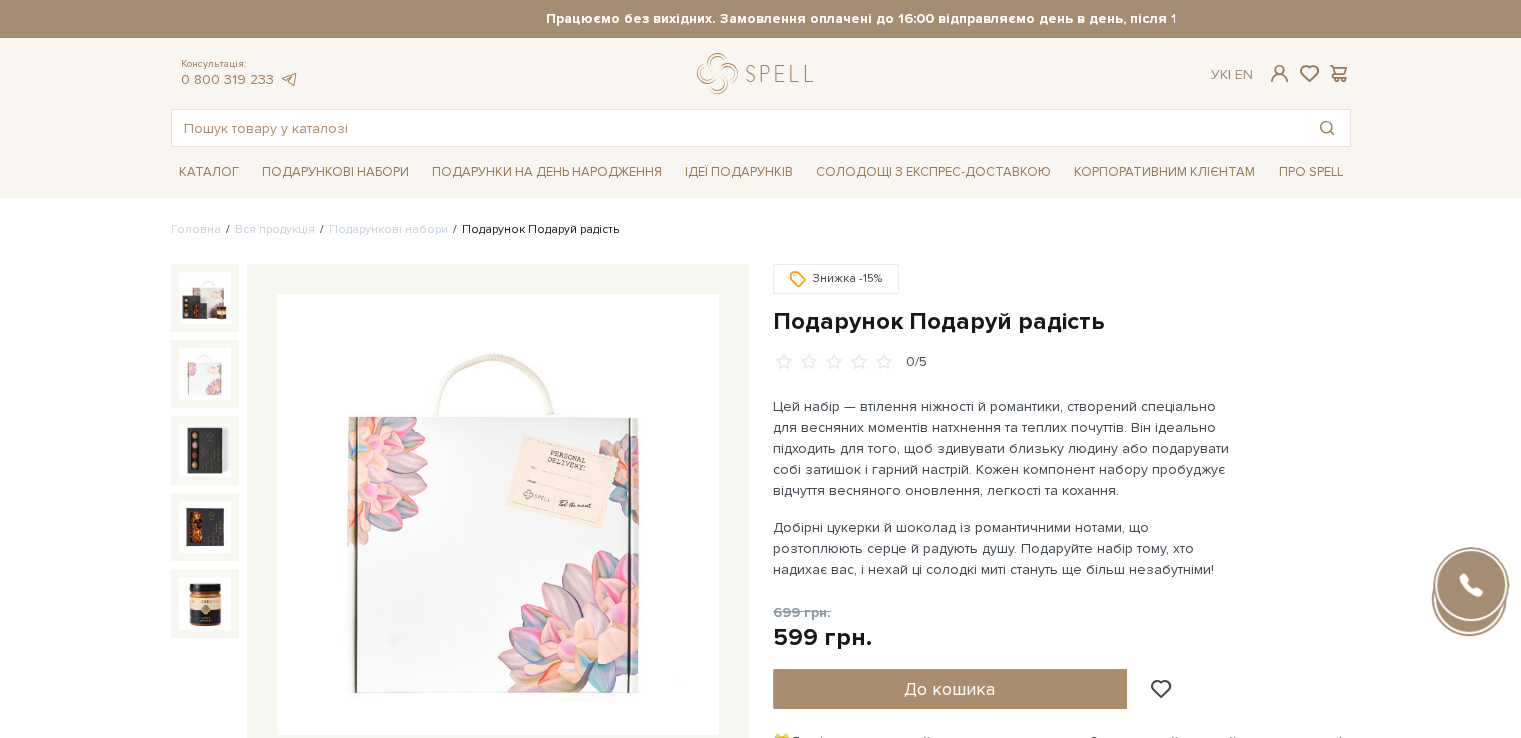 click at bounding box center (498, 515) 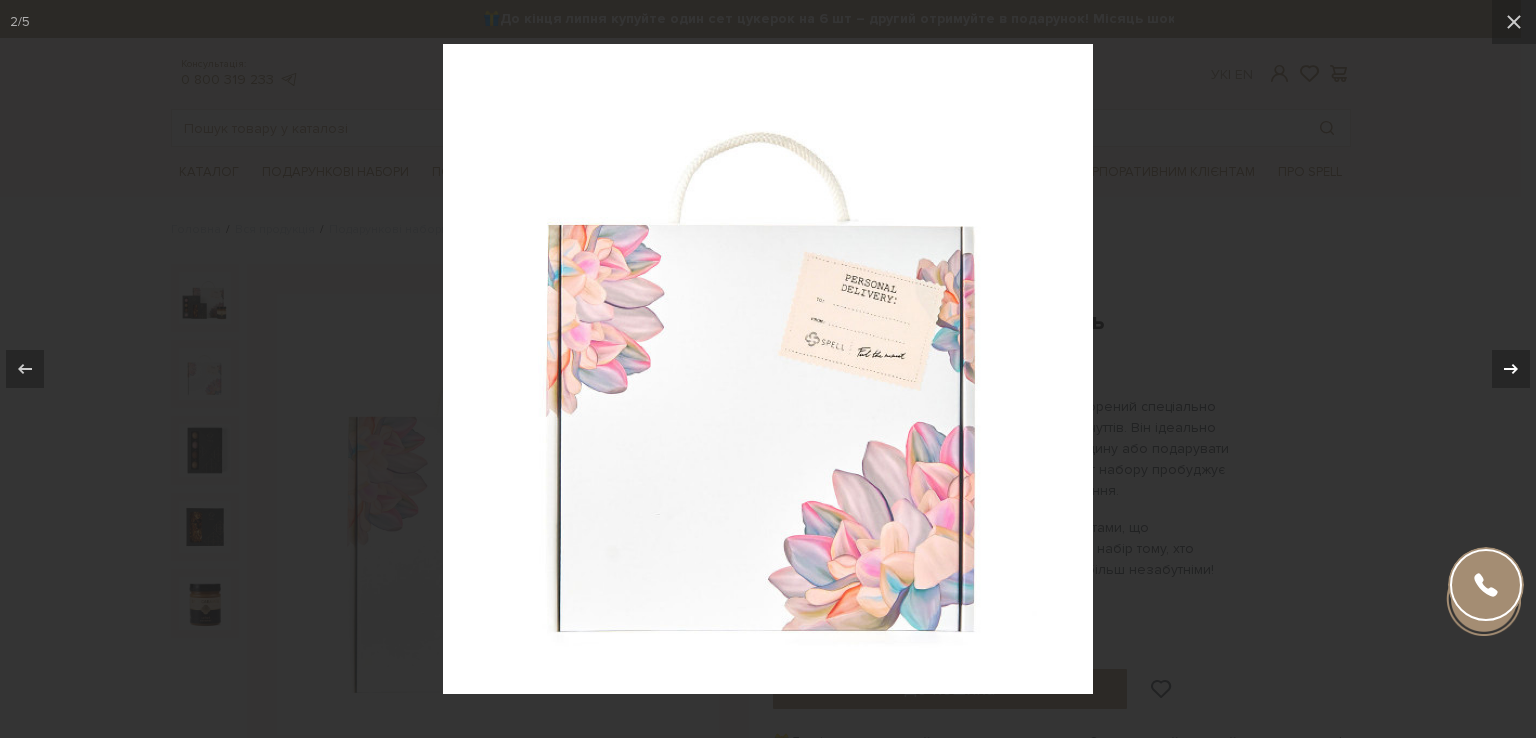 click 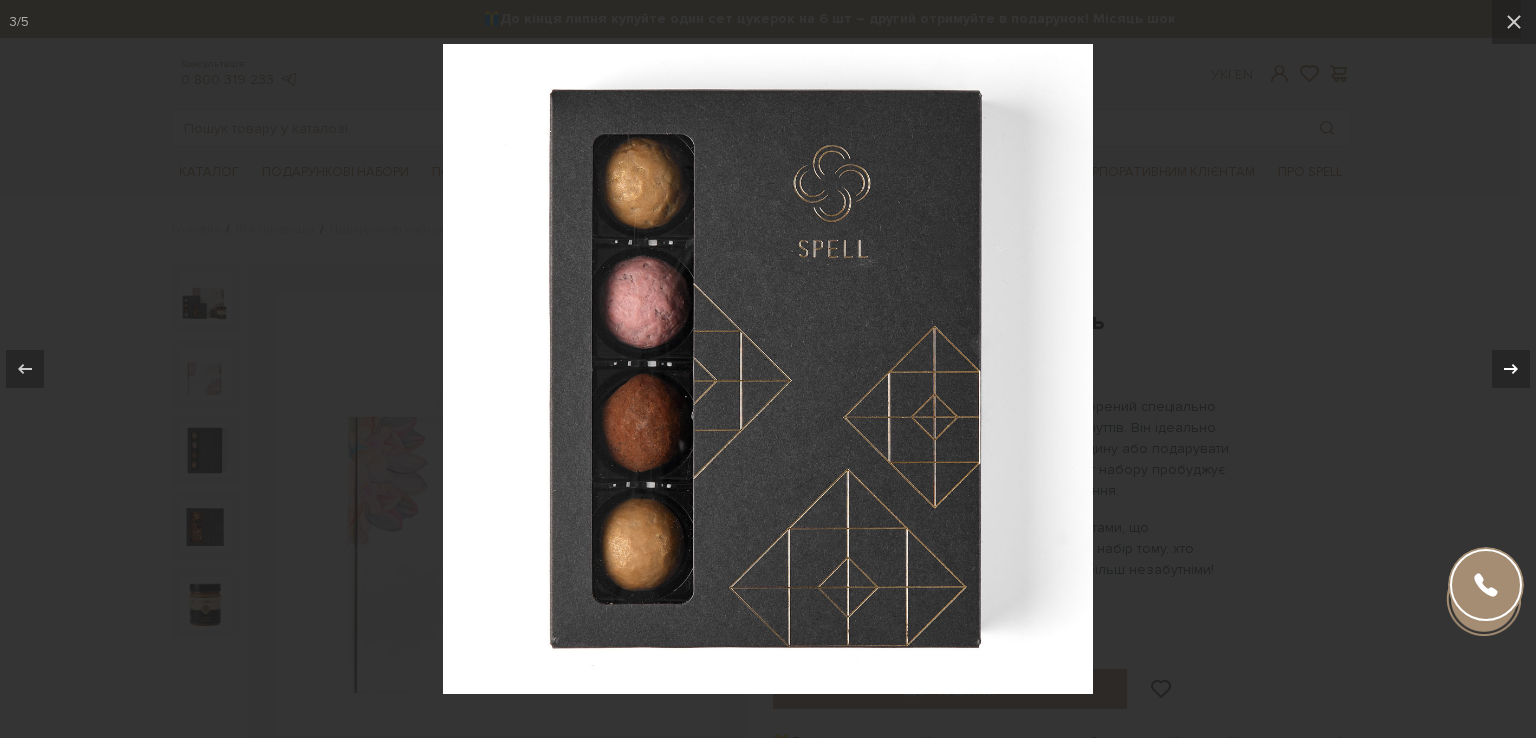 click 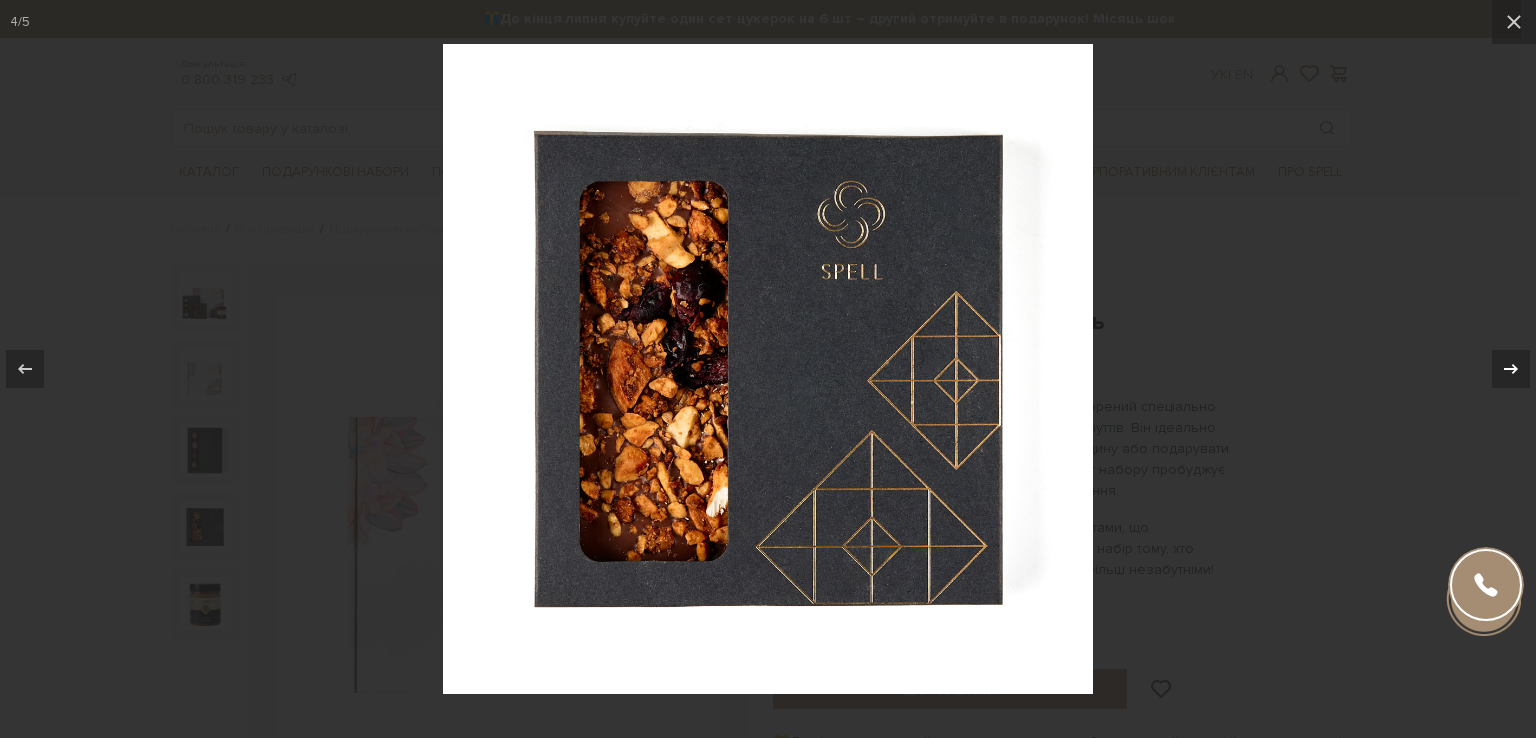 click 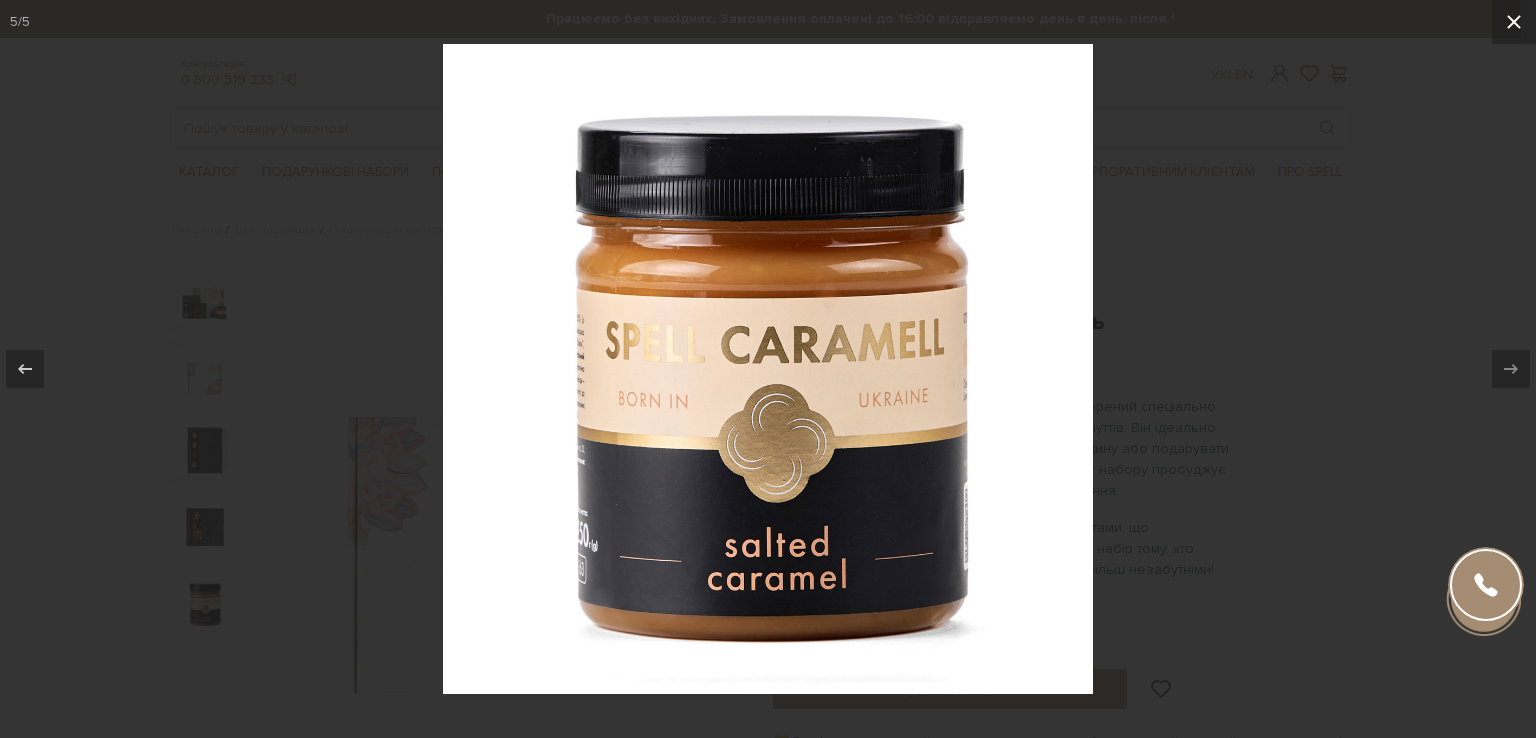 click 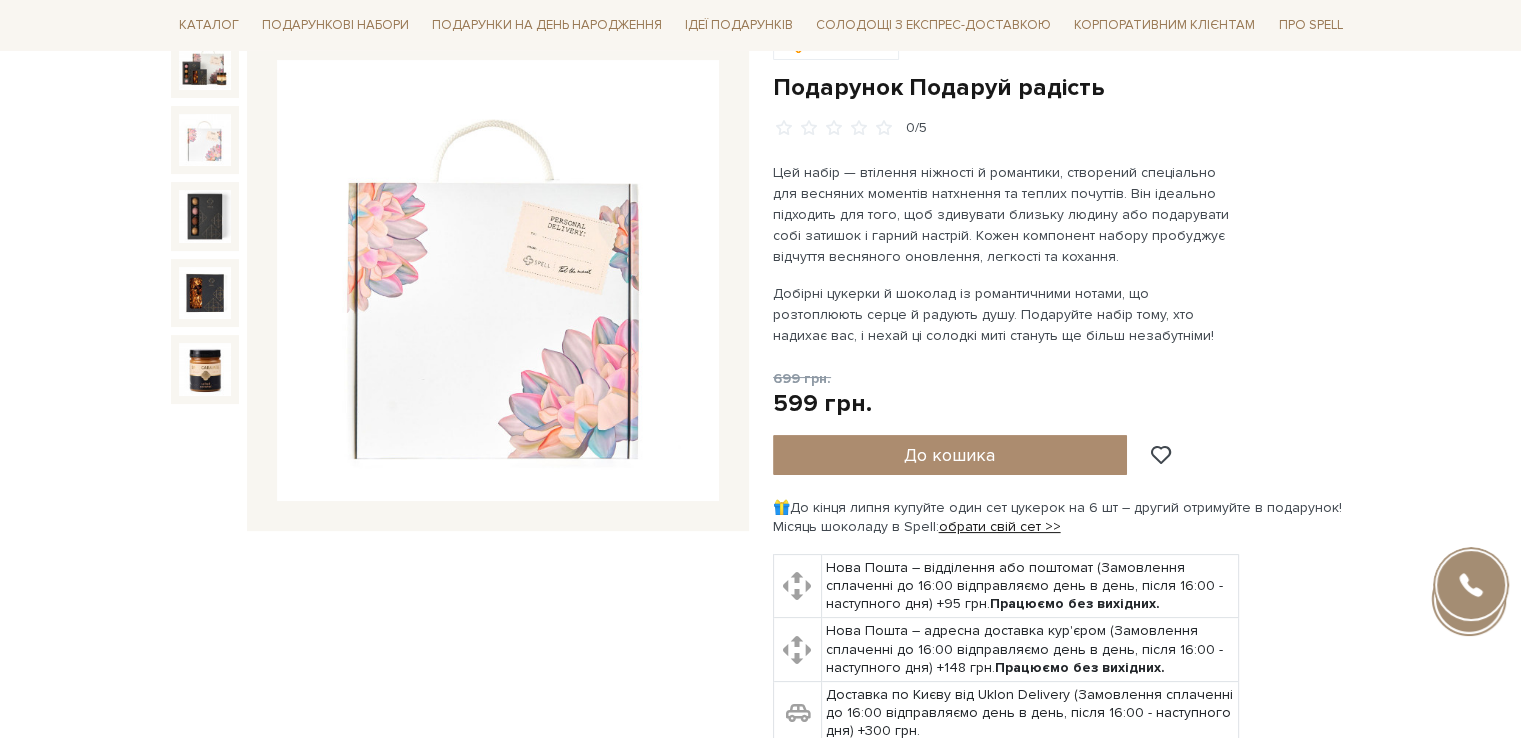 scroll, scrollTop: 200, scrollLeft: 0, axis: vertical 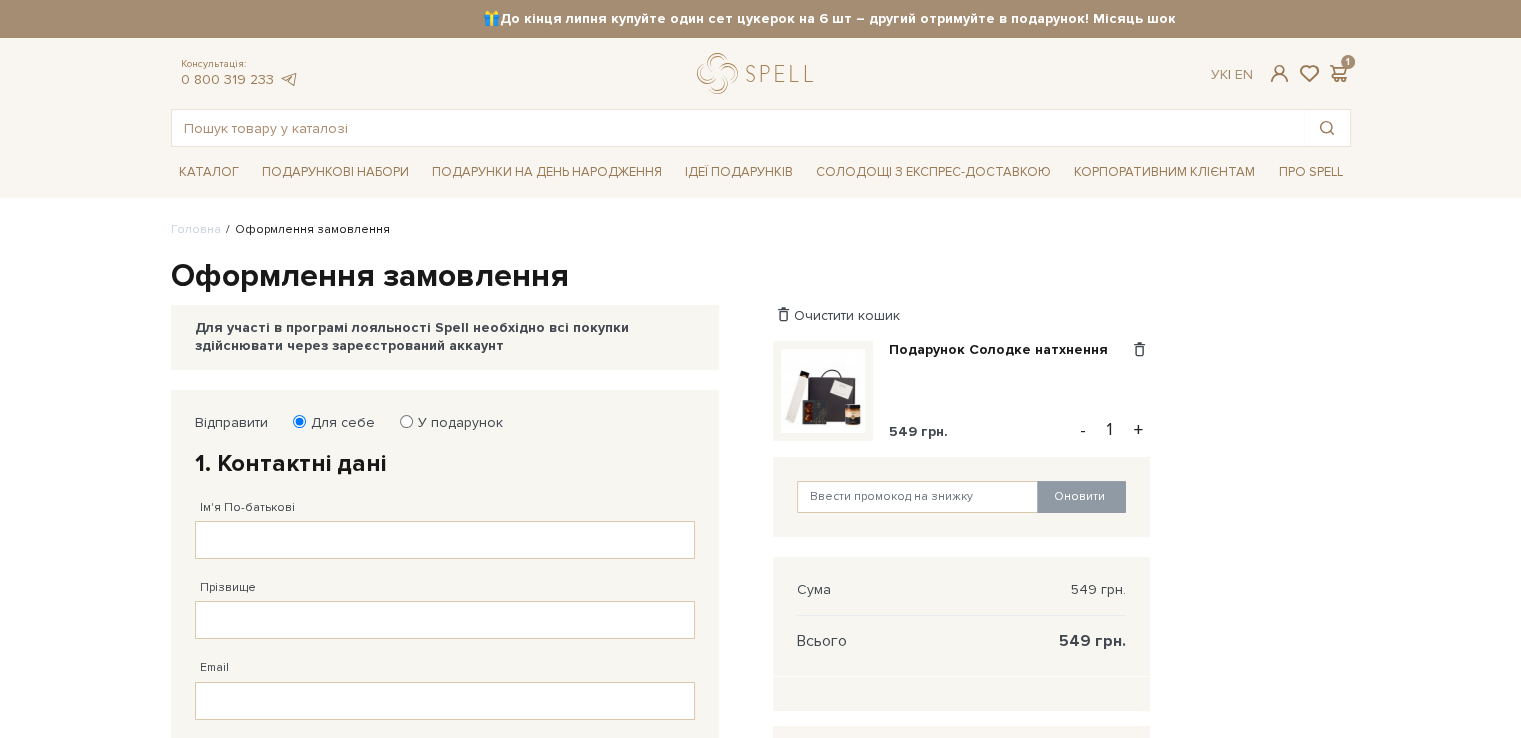 click on "У подарунок" at bounding box center (406, 421) 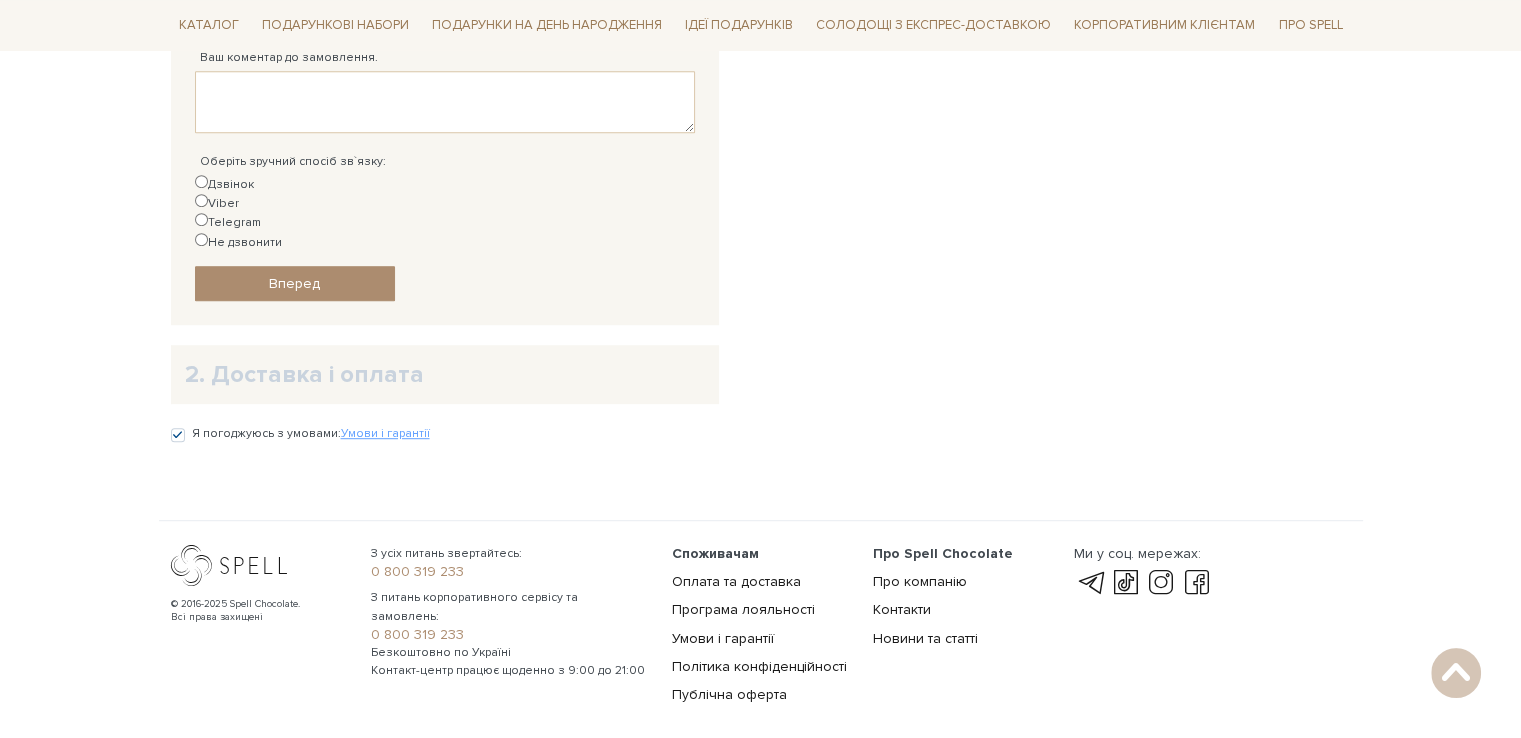 scroll, scrollTop: 1096, scrollLeft: 0, axis: vertical 